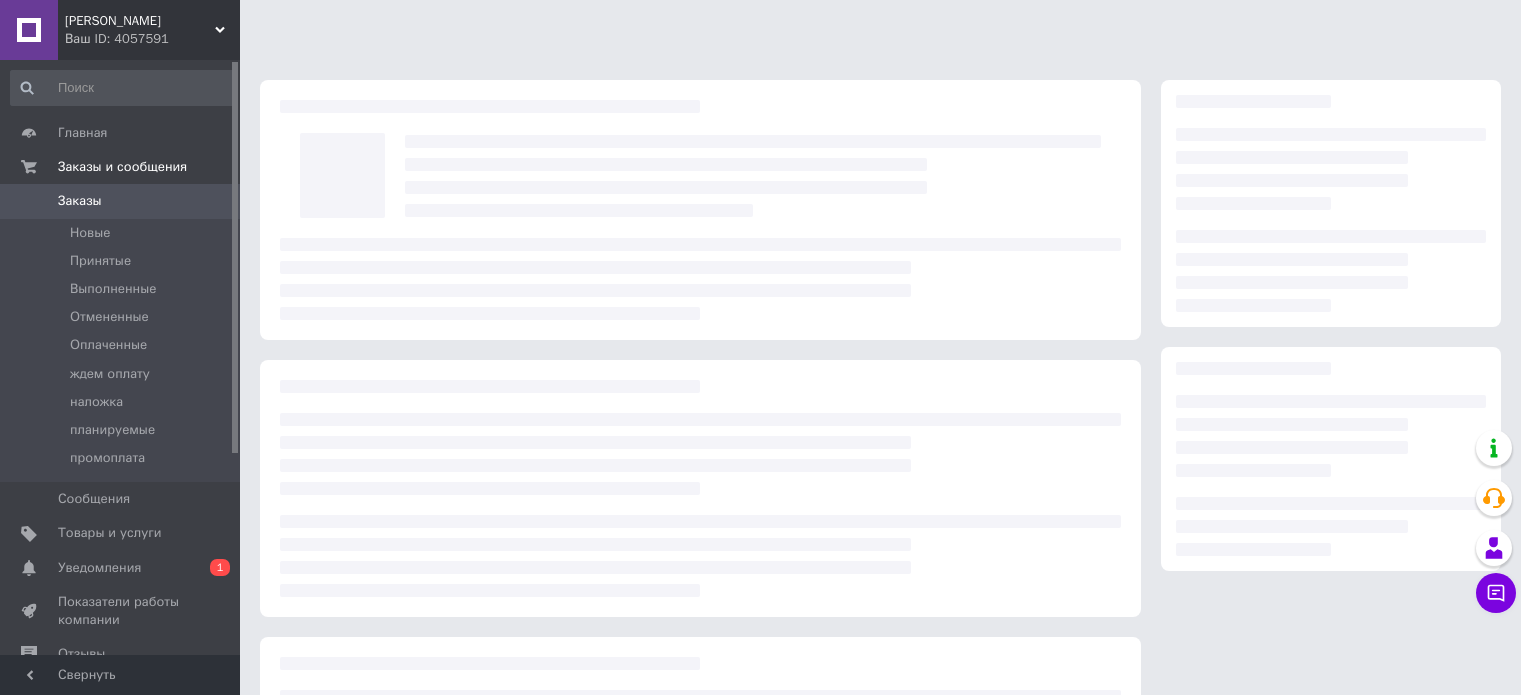 scroll, scrollTop: 0, scrollLeft: 0, axis: both 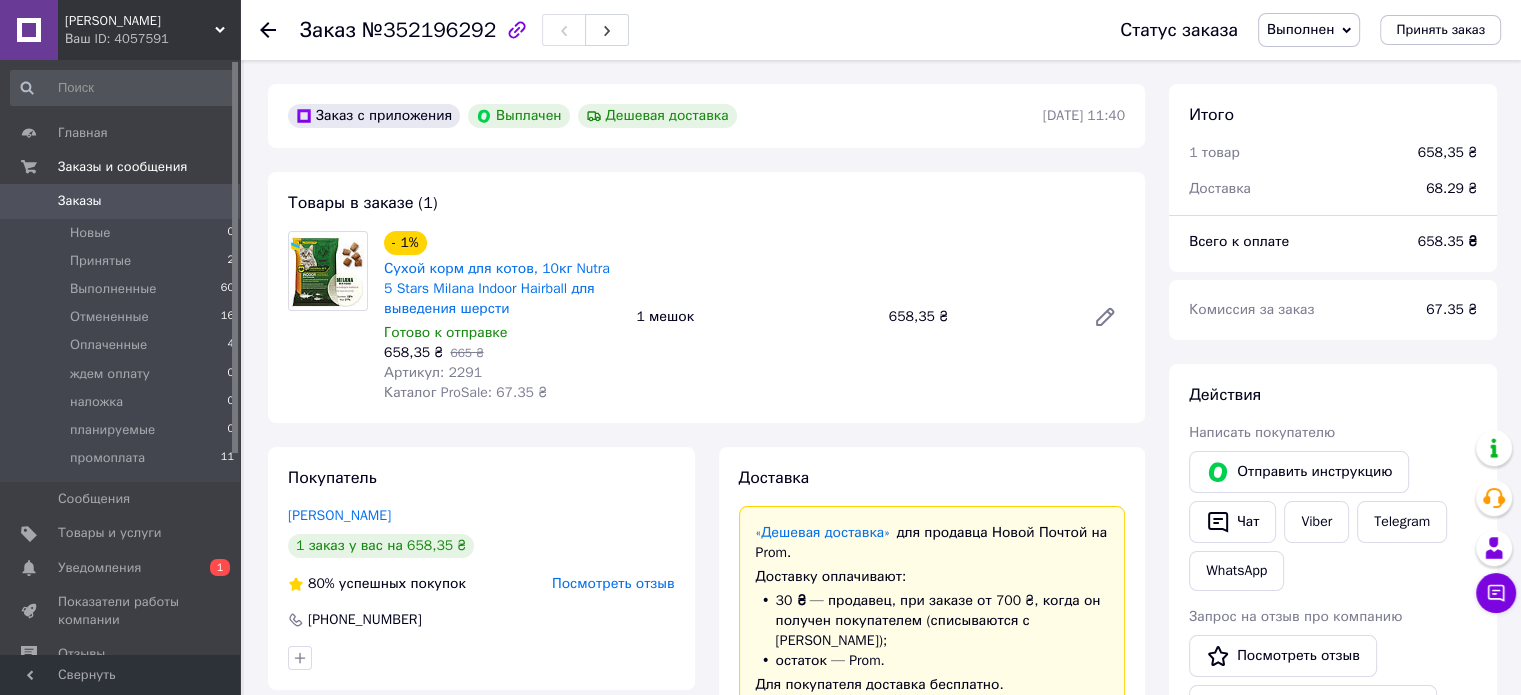 click on "Покупатель Федоренко Алексей 1 заказ у вас на 658,35 ₴ 80%   успешных покупок Посмотреть отзыв +380685346655 Оплата Выплачен Пром-оплата" at bounding box center (481, 853) 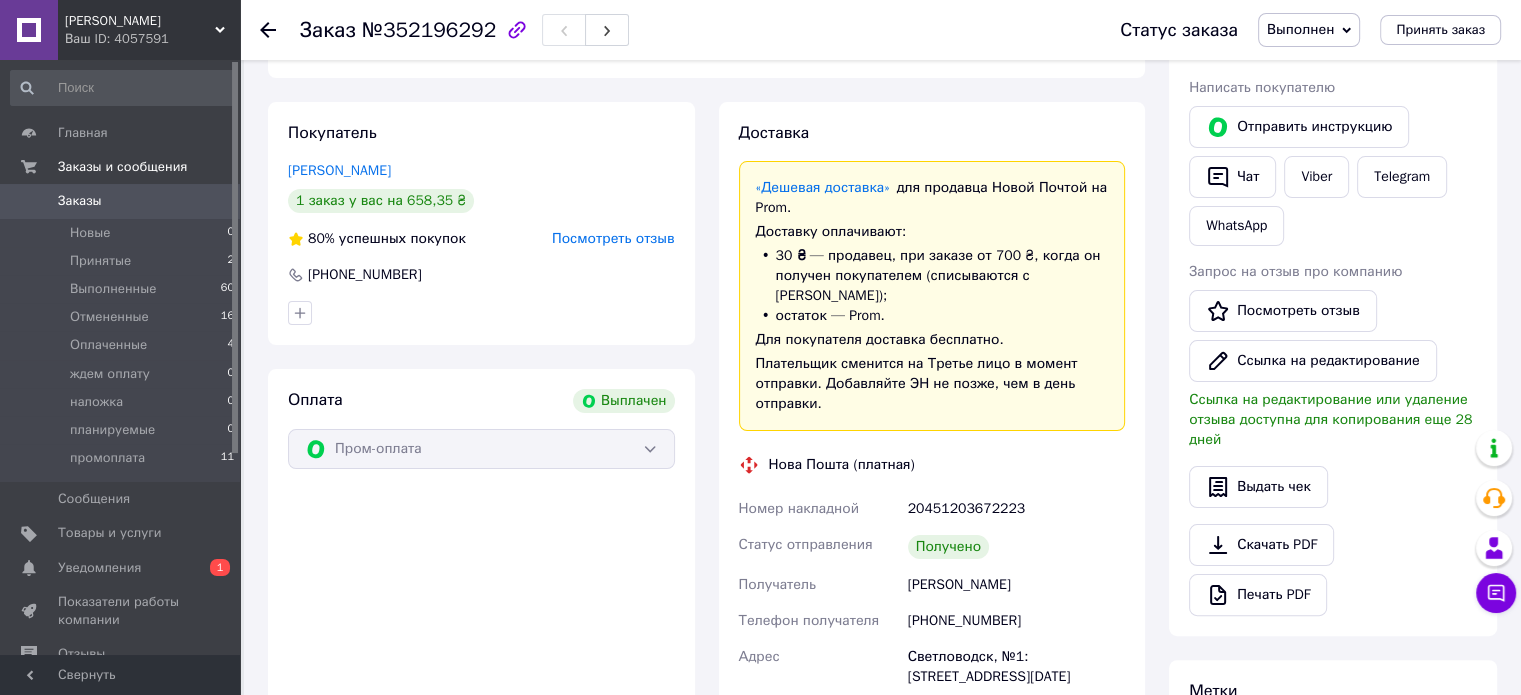 scroll, scrollTop: 320, scrollLeft: 0, axis: vertical 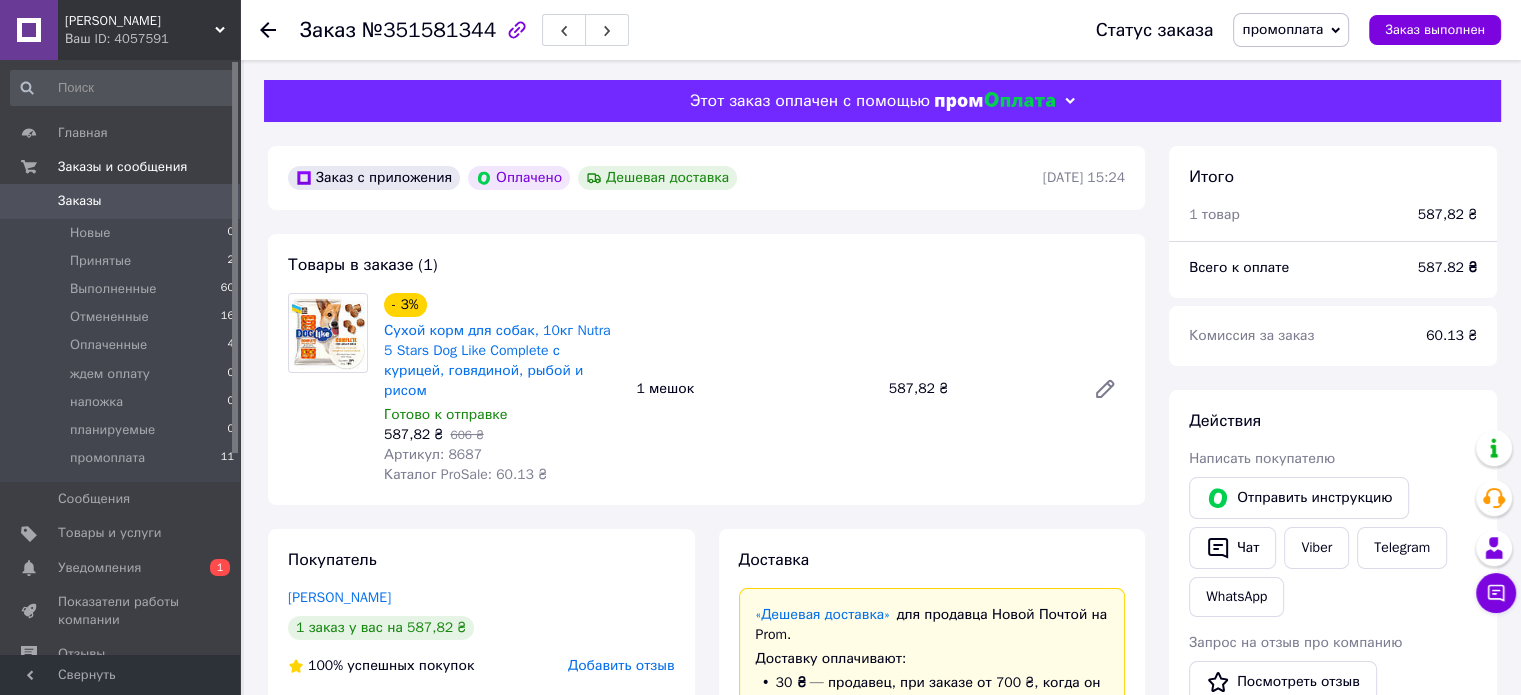 click on "Заказ №351581344 Статус заказа промоплата Принят Выполнен Отменен Оплаченный ждем оплату наложка планируемые Заказ выполнен Этот заказ оплачен с помощью Заказ с приложения Оплачено Дешевая доставка 07.07.2025 | 15:24 Товары в заказе (1) - 3% Сухой корм для собак, 10кг  Nutra 5 Stars Dog Like Complete с курицей, говядиной, рыбой и рисом Готово к отправке 587,82 ₴   606 ₴ Артикул: 8687 Каталог ProSale: 60.13 ₴  1 мешок 587,82 ₴ Покупатель Кривенко Сергей 1 заказ у вас на 587,82 ₴ 100%   успешных покупок Добавить отзыв +380954529519 Оплата Оплачено Пром-оплата Доставка «Дешевая доставка»   Доставку оплачивают:   <" at bounding box center [882, 1046] 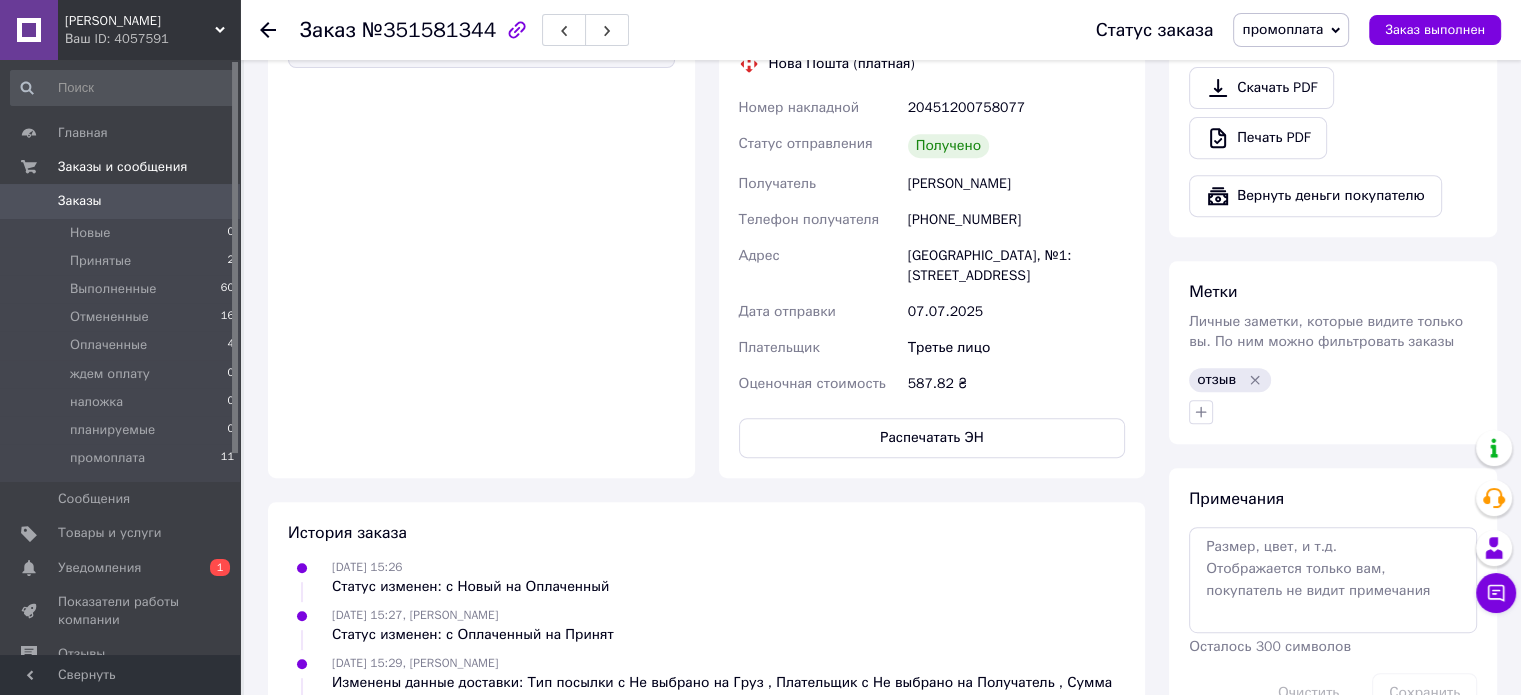 scroll, scrollTop: 840, scrollLeft: 0, axis: vertical 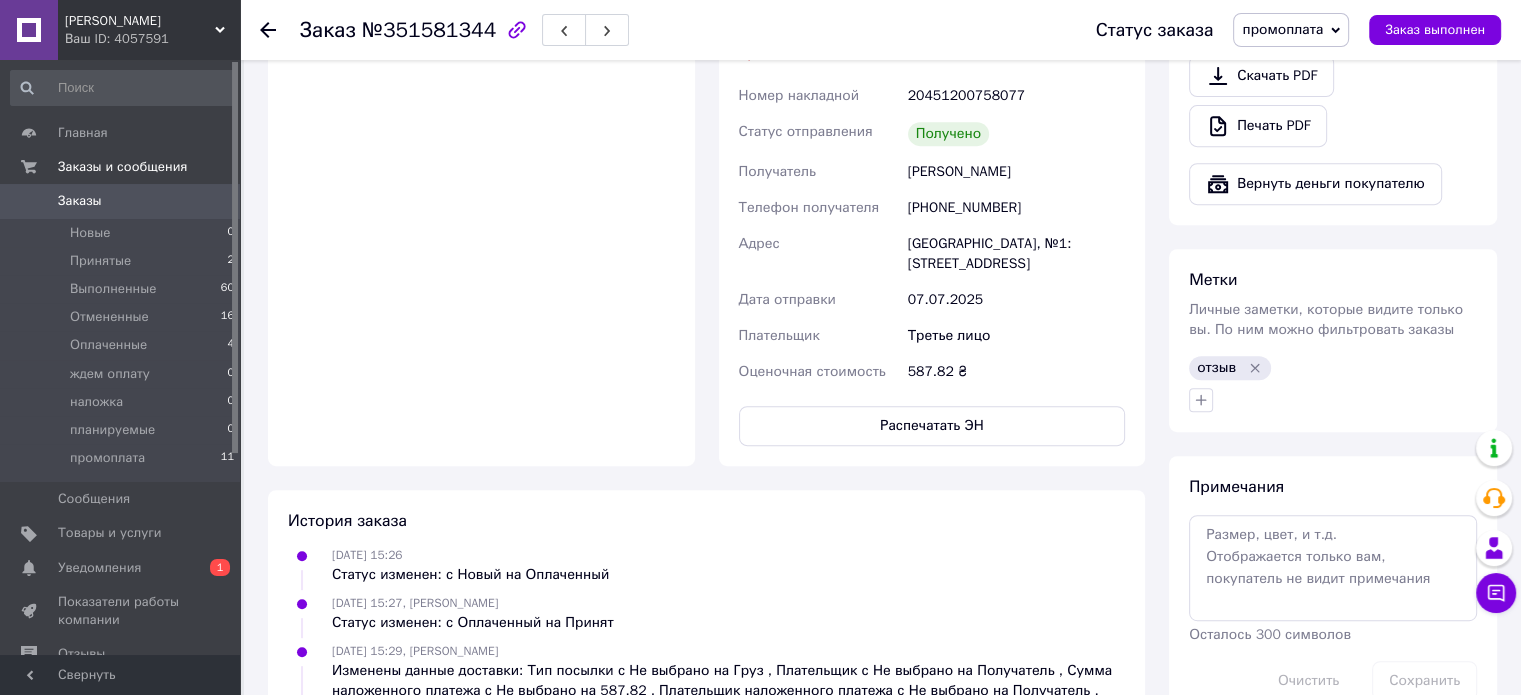 click 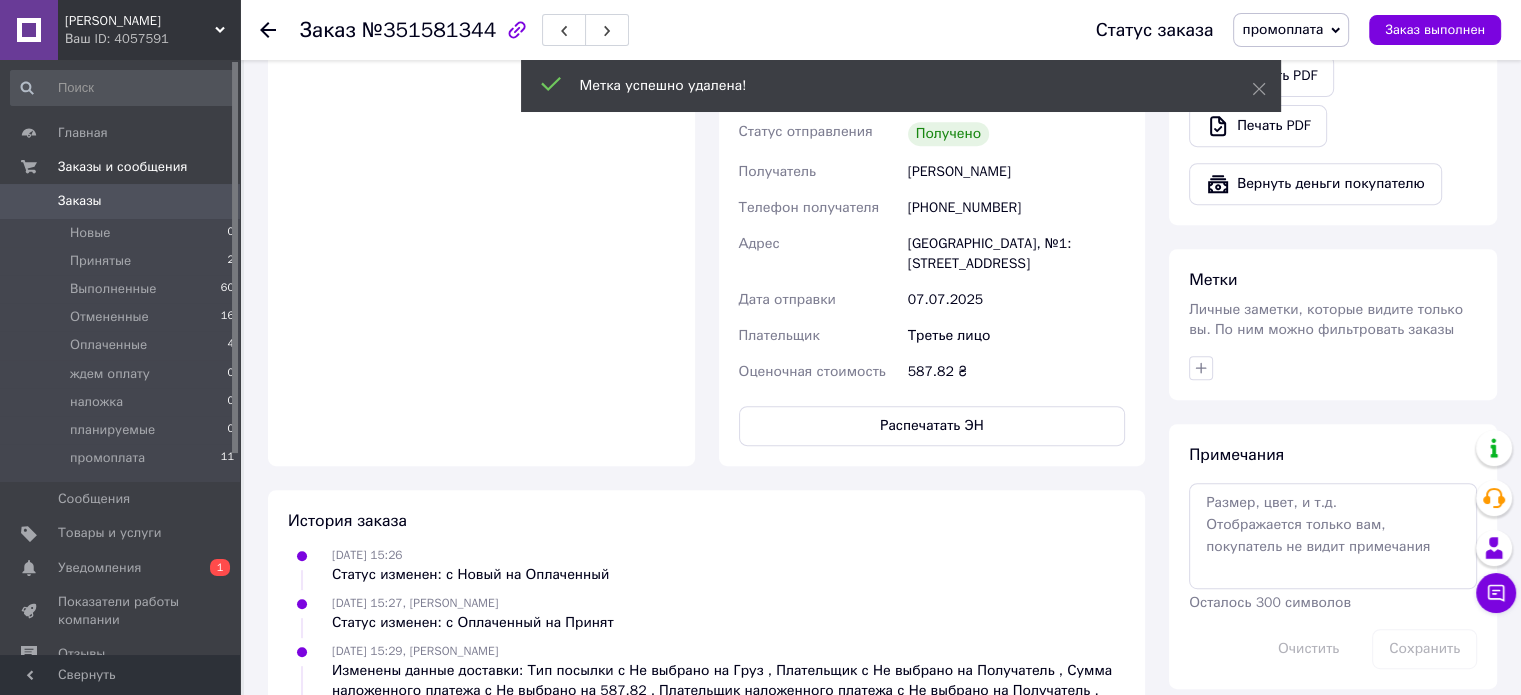 scroll, scrollTop: 148, scrollLeft: 0, axis: vertical 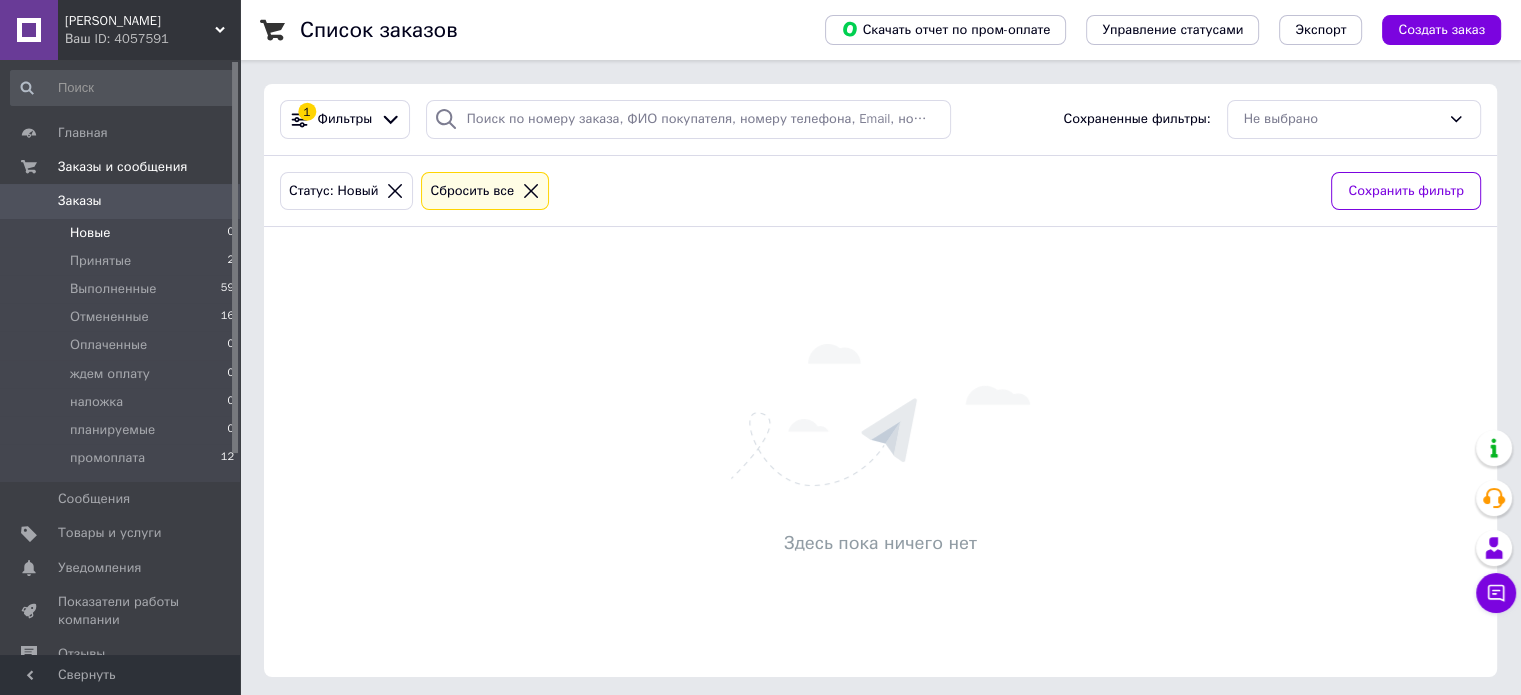 click 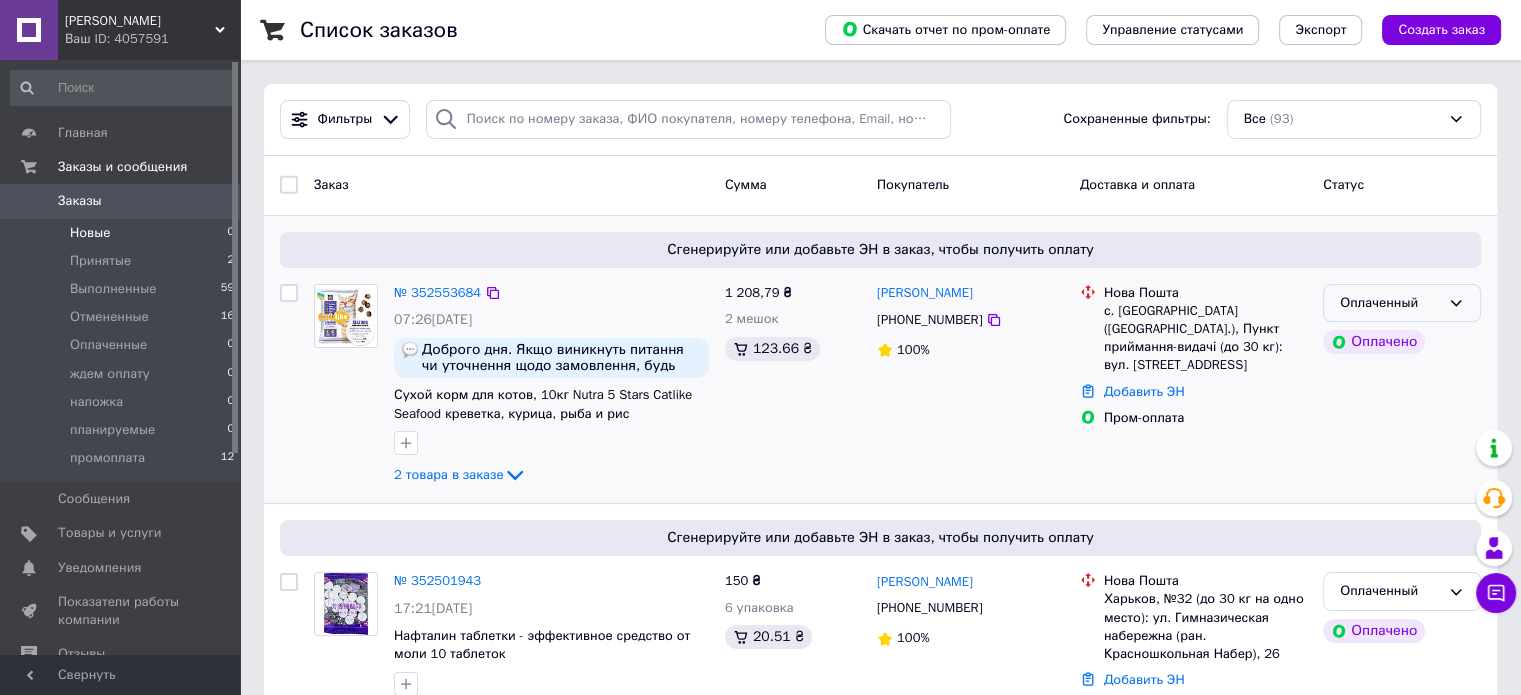 click on "Оплаченный" at bounding box center (1390, 303) 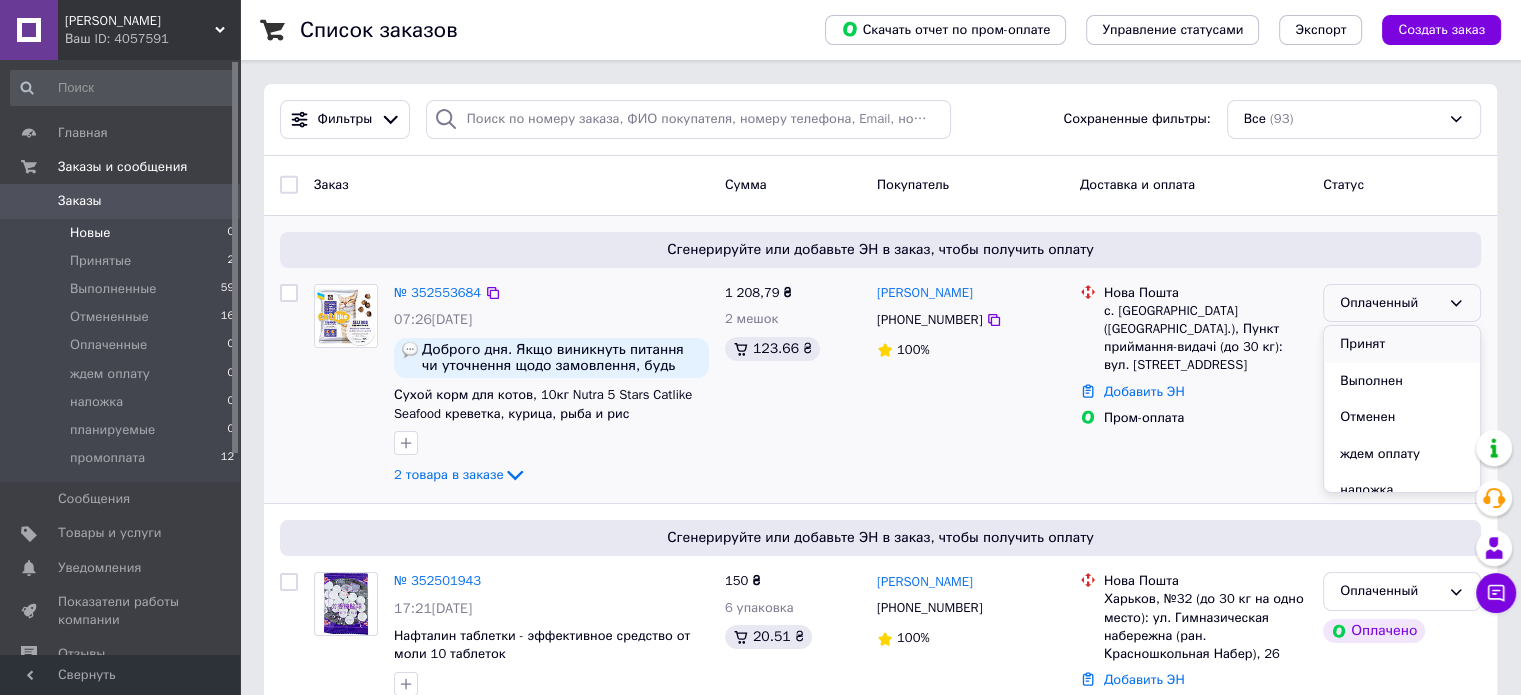 click on "Принят" at bounding box center [1402, 344] 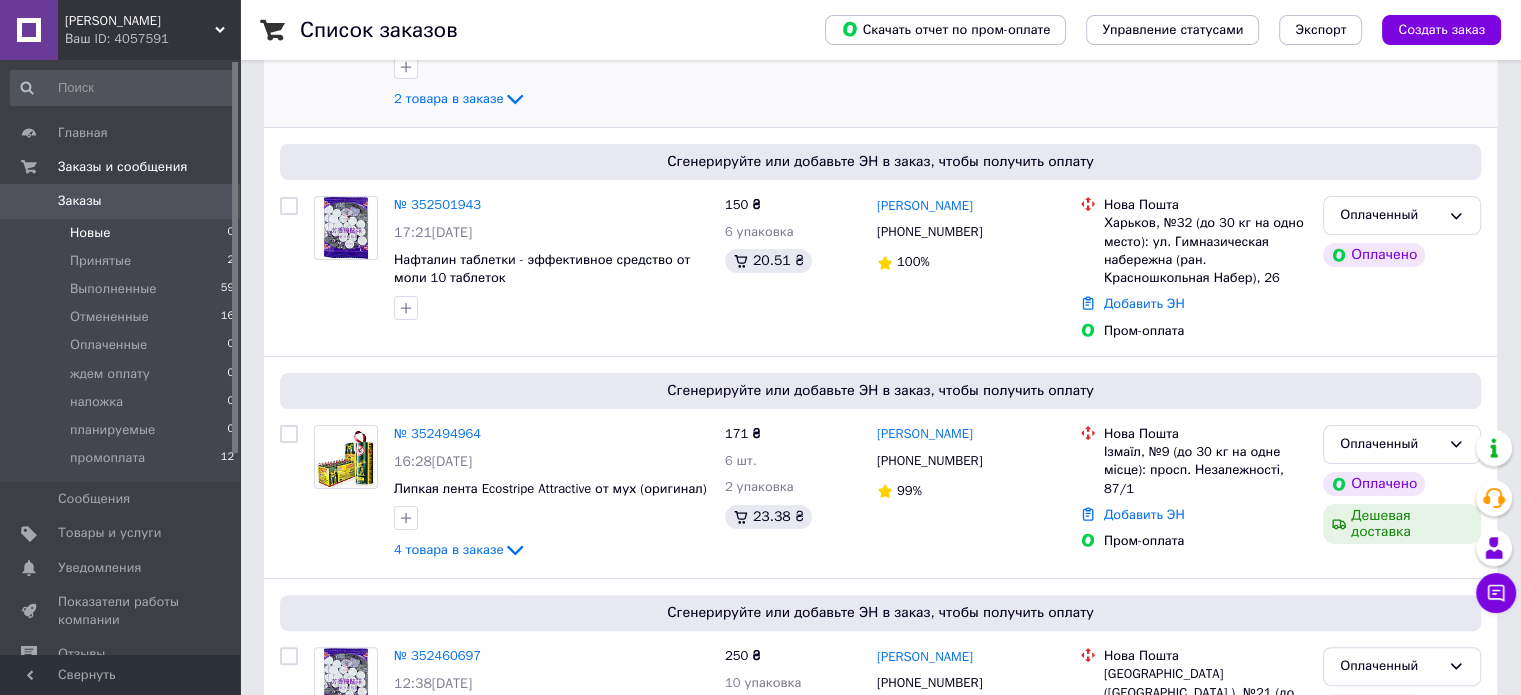 scroll, scrollTop: 400, scrollLeft: 0, axis: vertical 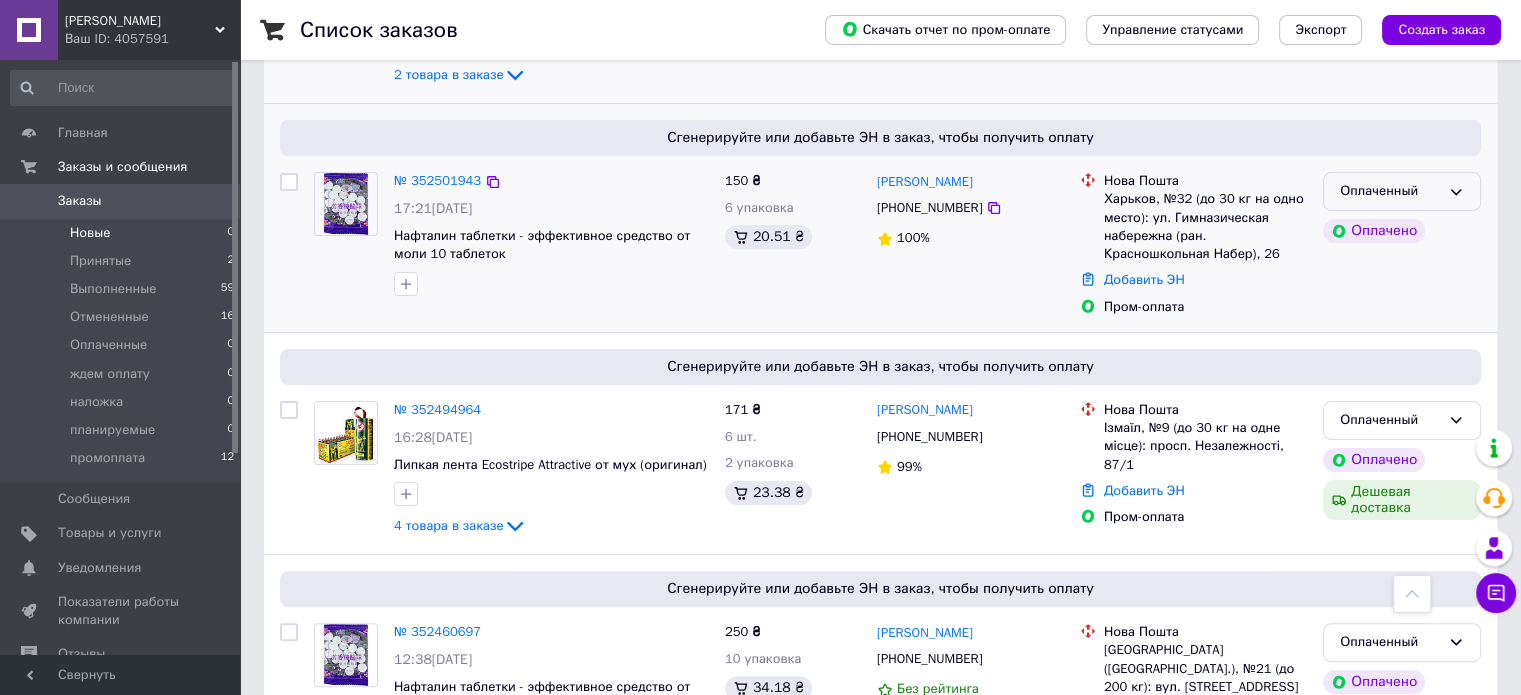 click 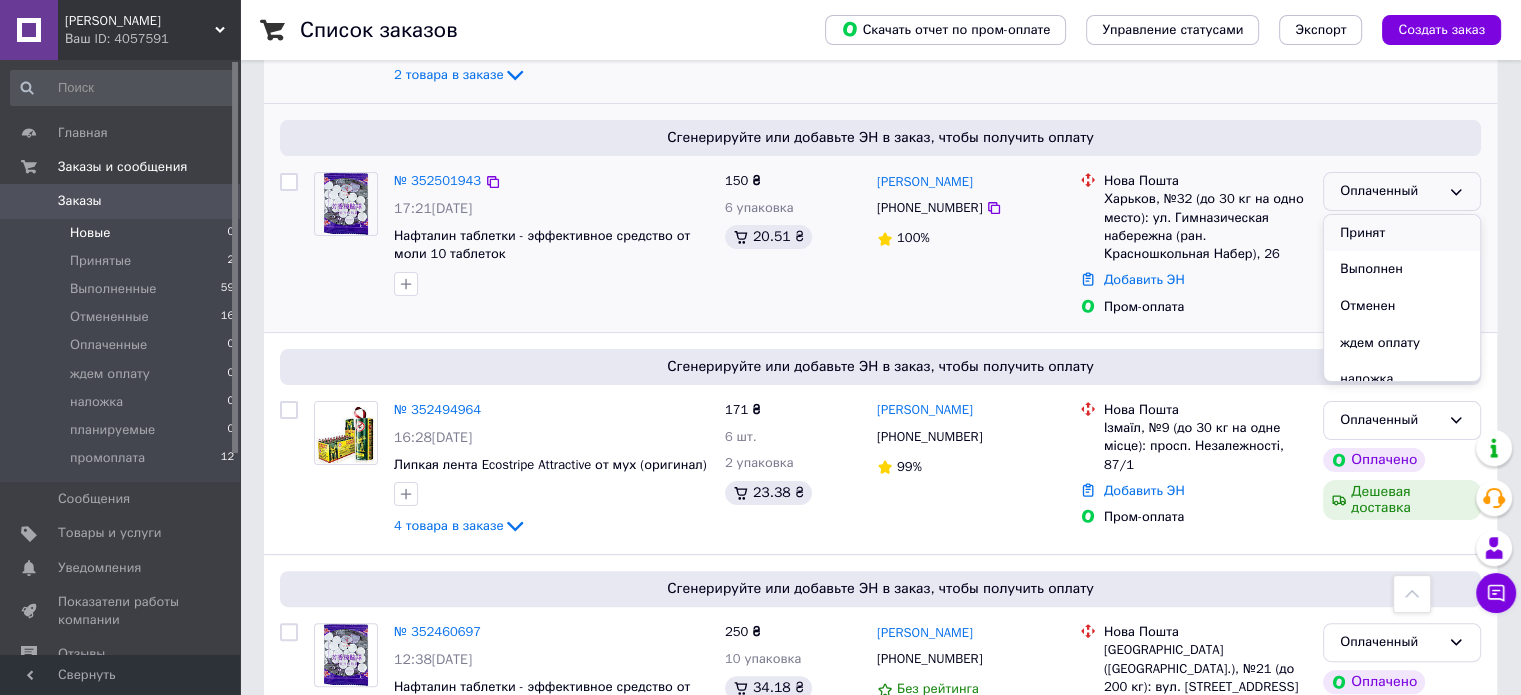 click on "Принят" at bounding box center [1402, 233] 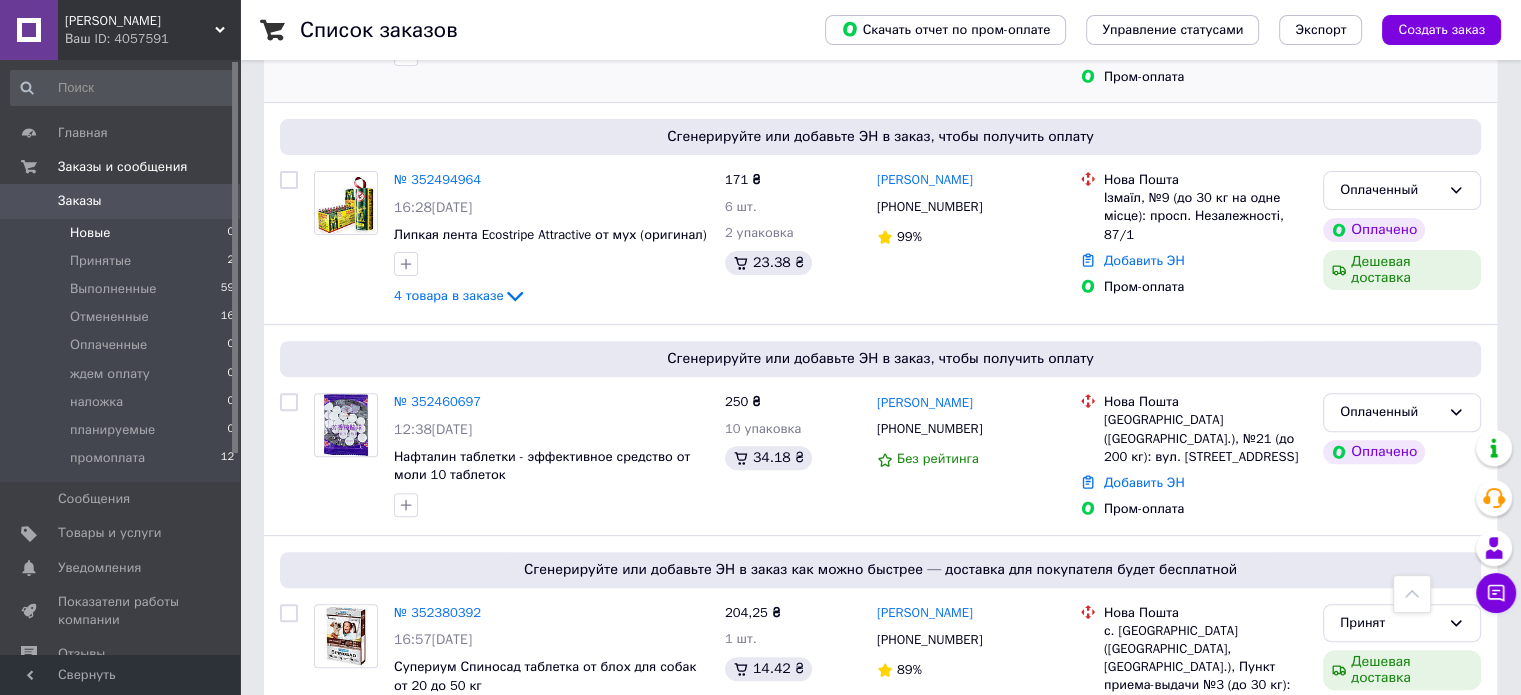 scroll, scrollTop: 640, scrollLeft: 0, axis: vertical 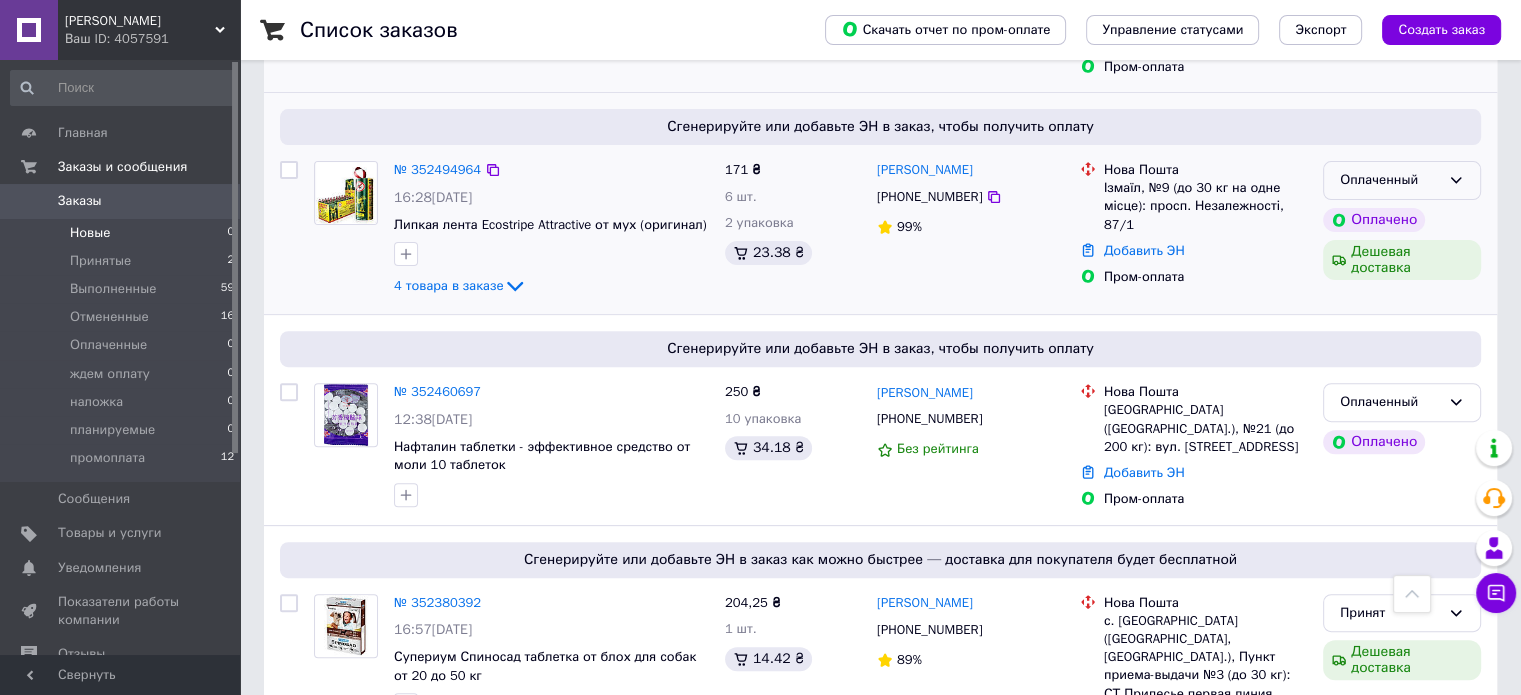 click on "Оплаченный" at bounding box center [1402, 180] 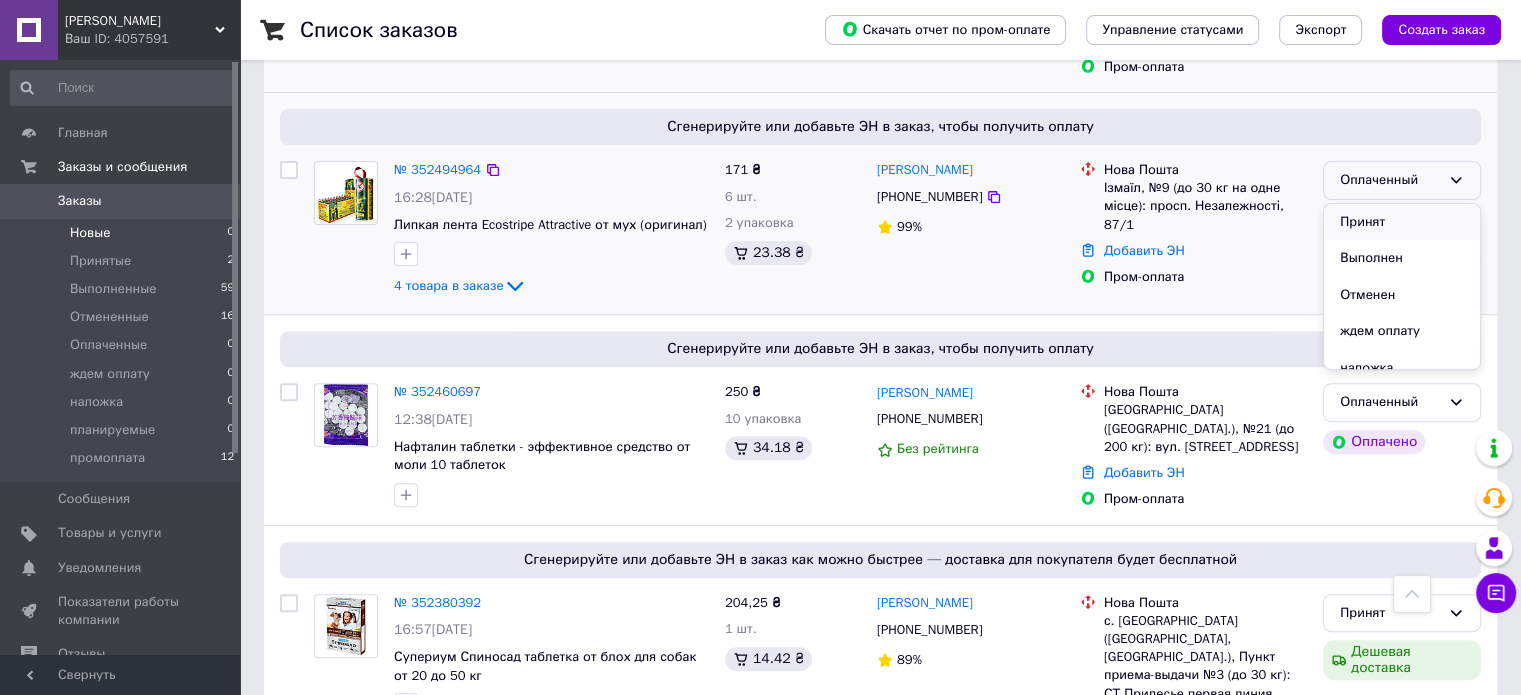 click on "Принят" at bounding box center (1402, 222) 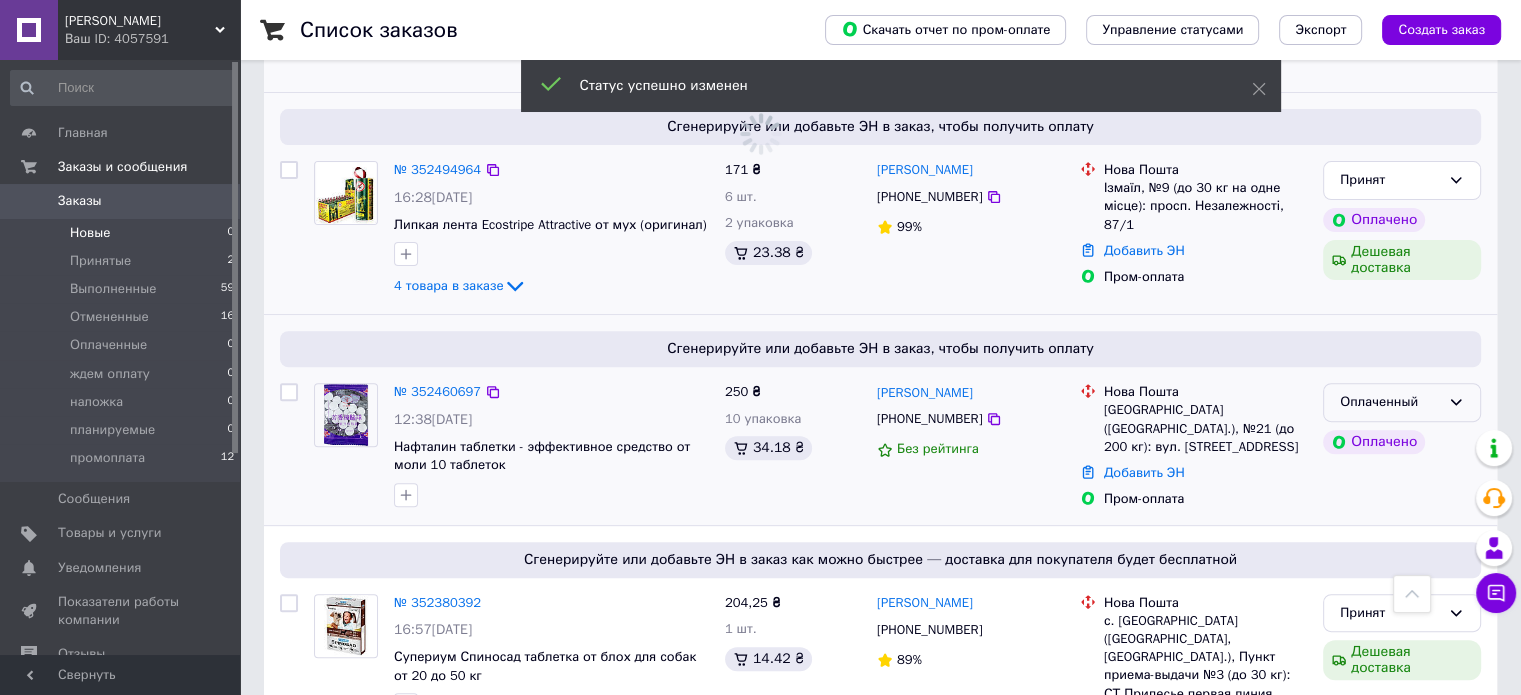 click on "Оплаченный" at bounding box center [1390, 402] 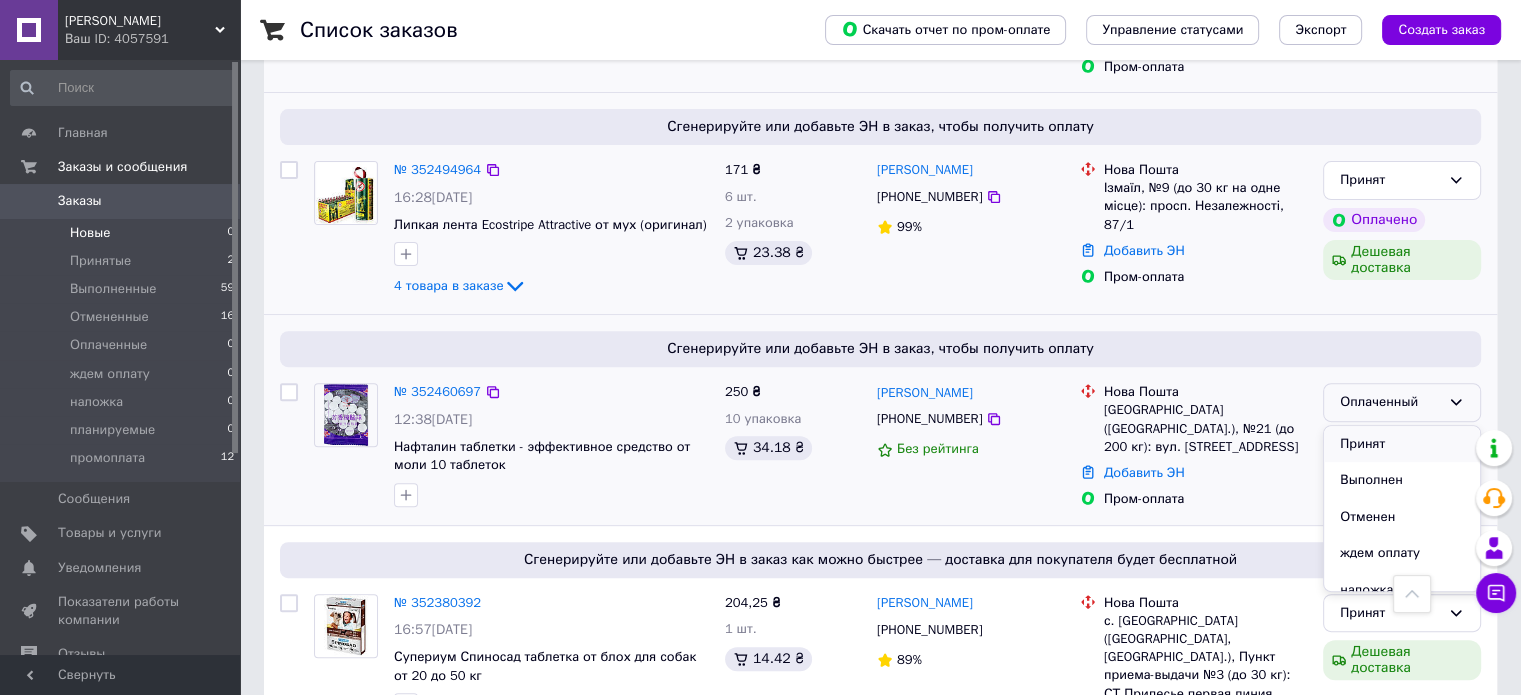 click on "Принят" at bounding box center [1402, 444] 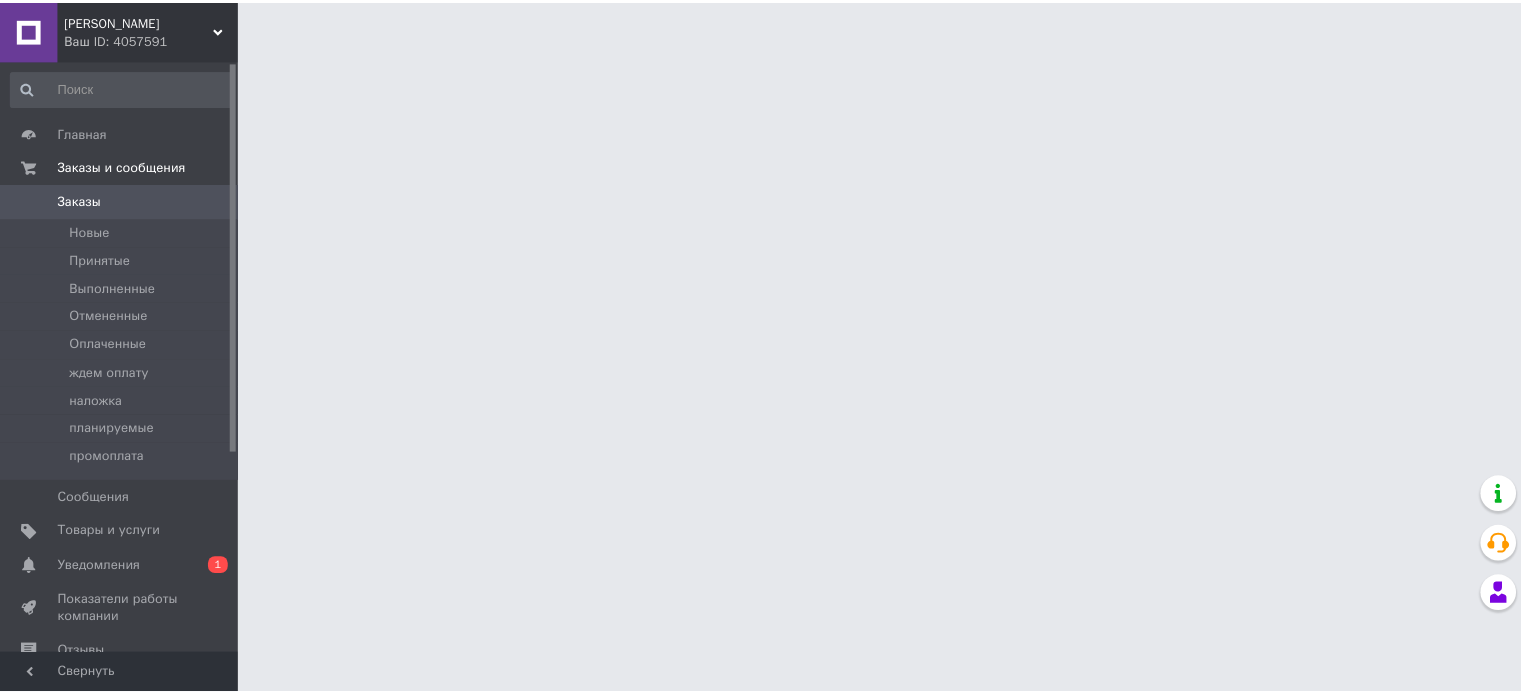 scroll, scrollTop: 0, scrollLeft: 0, axis: both 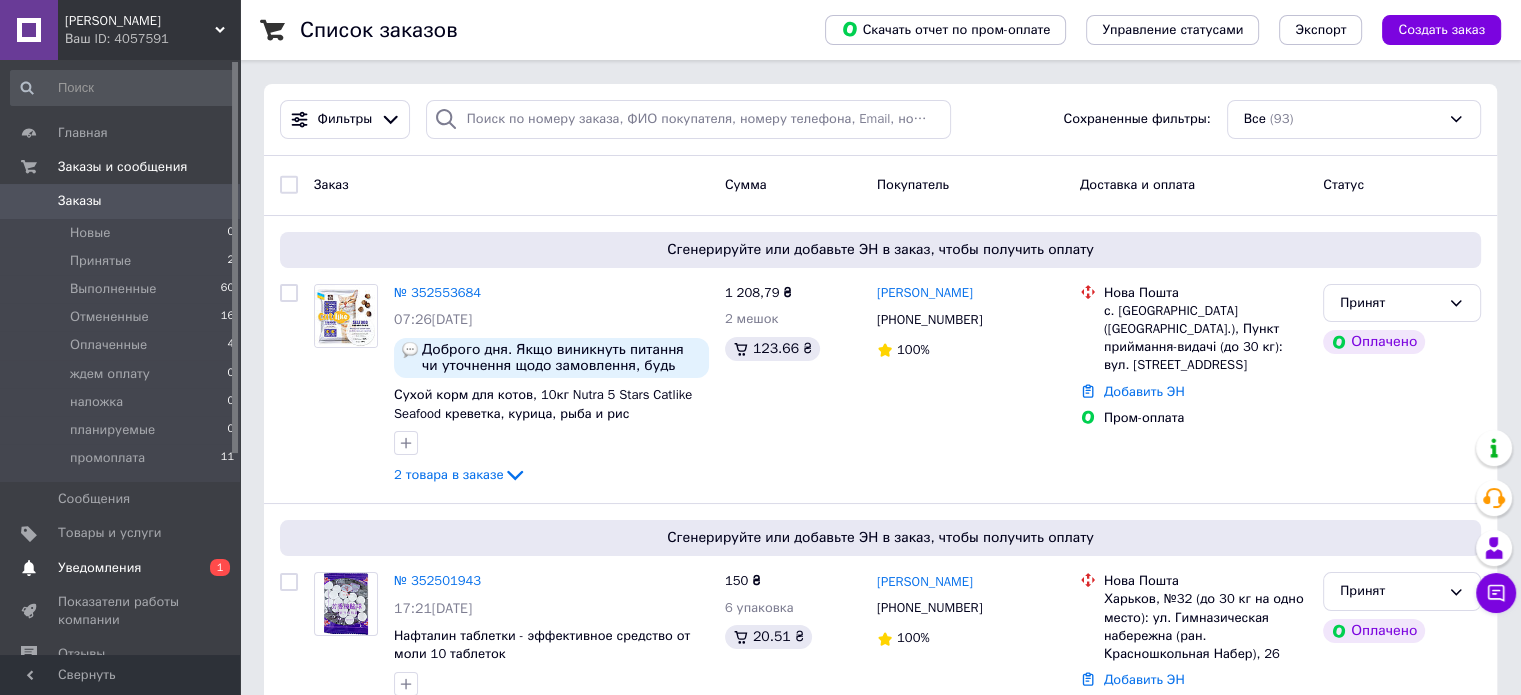 click on "Уведомления" at bounding box center (99, 568) 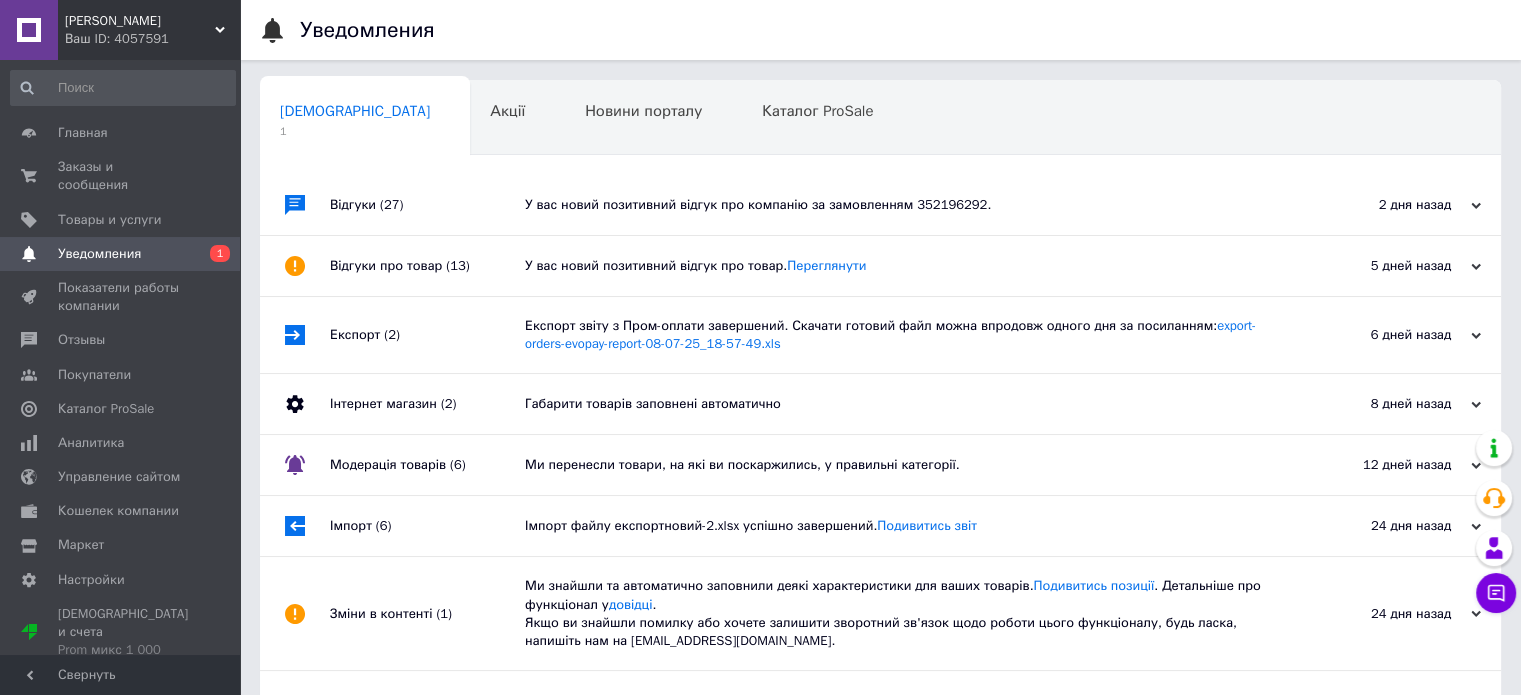 click on "У вас новий позитивний відгук про компанію за замовленням 352196292." at bounding box center [903, 205] 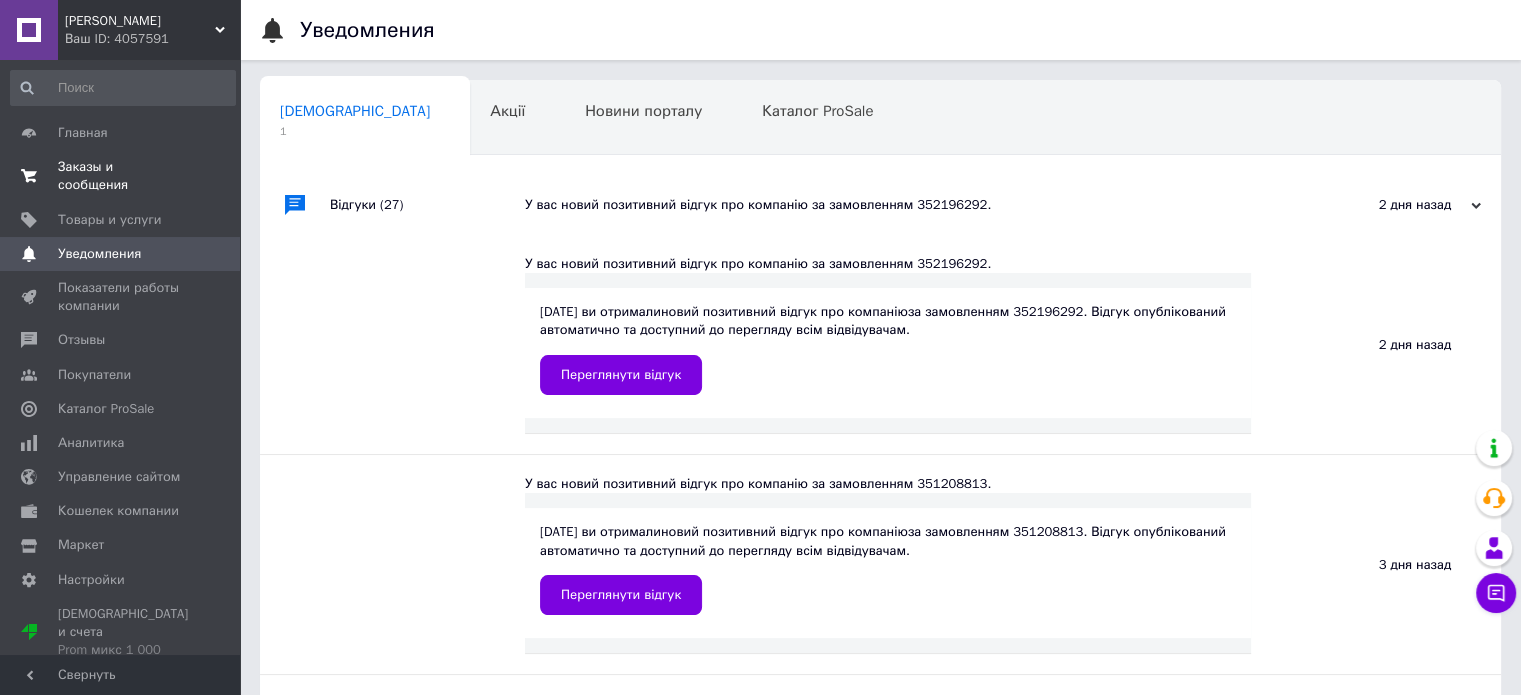 click on "Заказы и сообщения" at bounding box center (121, 176) 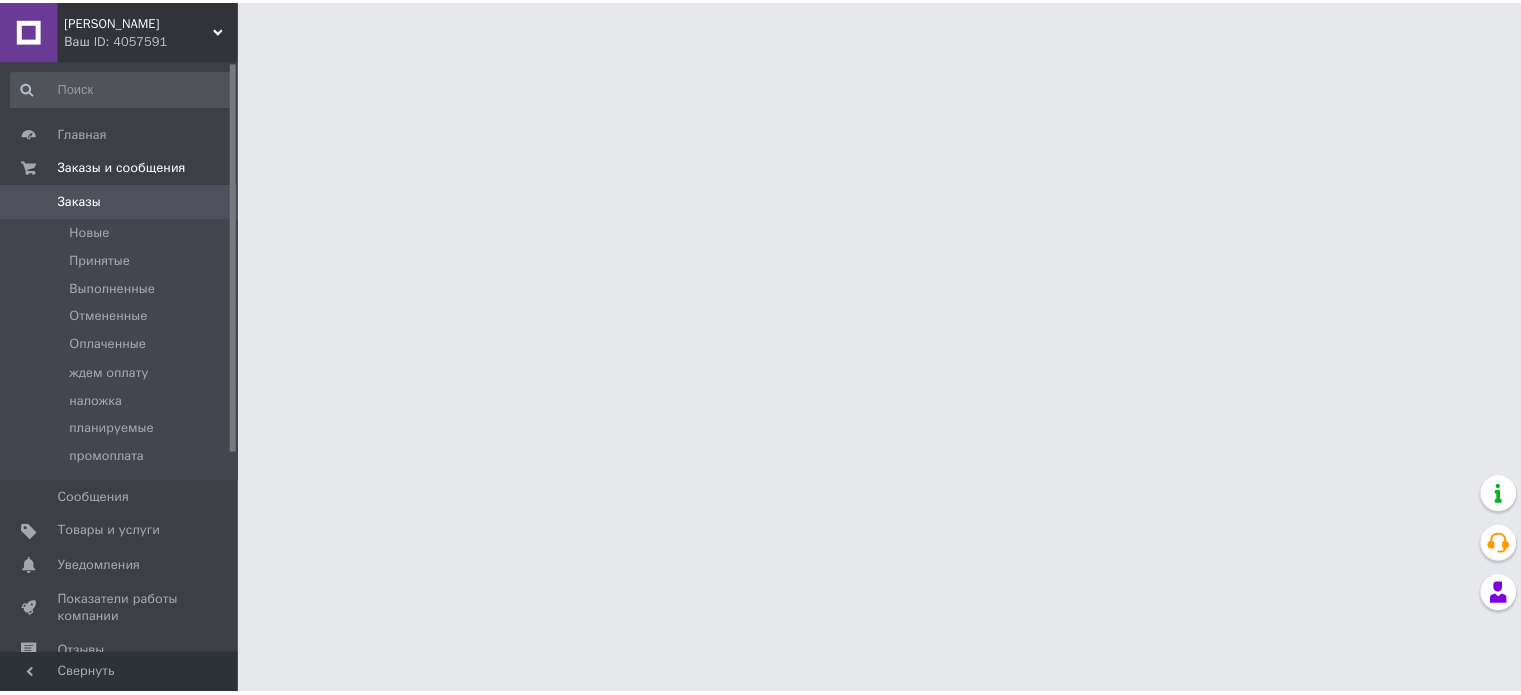 scroll, scrollTop: 0, scrollLeft: 0, axis: both 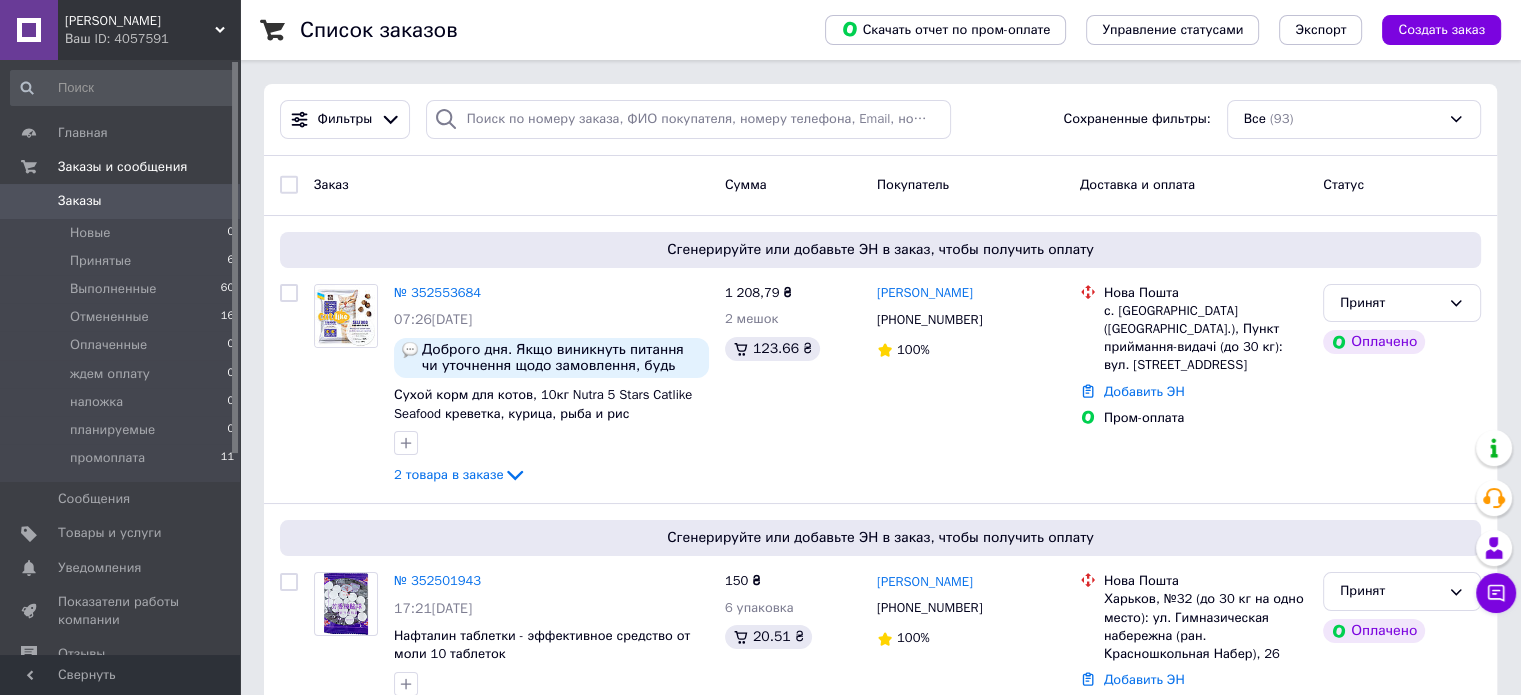 click on "Список заказов   Скачать отчет по пром-оплате Управление статусами Экспорт Создать заказ Фильтры Сохраненные фильтры: Все (93) Заказ Сумма Покупатель Доставка и оплата Статус Сгенерируйте или добавьте ЭН в заказ, чтобы получить оплату № 352553684 07:26, 14.07.2025 Доброго дня. Якщо виникнуть питання чи уточнення щодо замовлення, будь ласка, пишіть у вайбер, або тут в чаті прому. Дякую за розуміння.  Сухой корм для котов, 10кг  Nutra 5 Stars Catlike Seafood креветка, курица, рыба и рис 2 товара в заказе 1 208,79 ₴ 2 мешок 123.66 ₴ Анастасия Зайцева +380505245562 100% Нова Пошта Добавить ЭН Пром-оплата" at bounding box center [880, 9105] 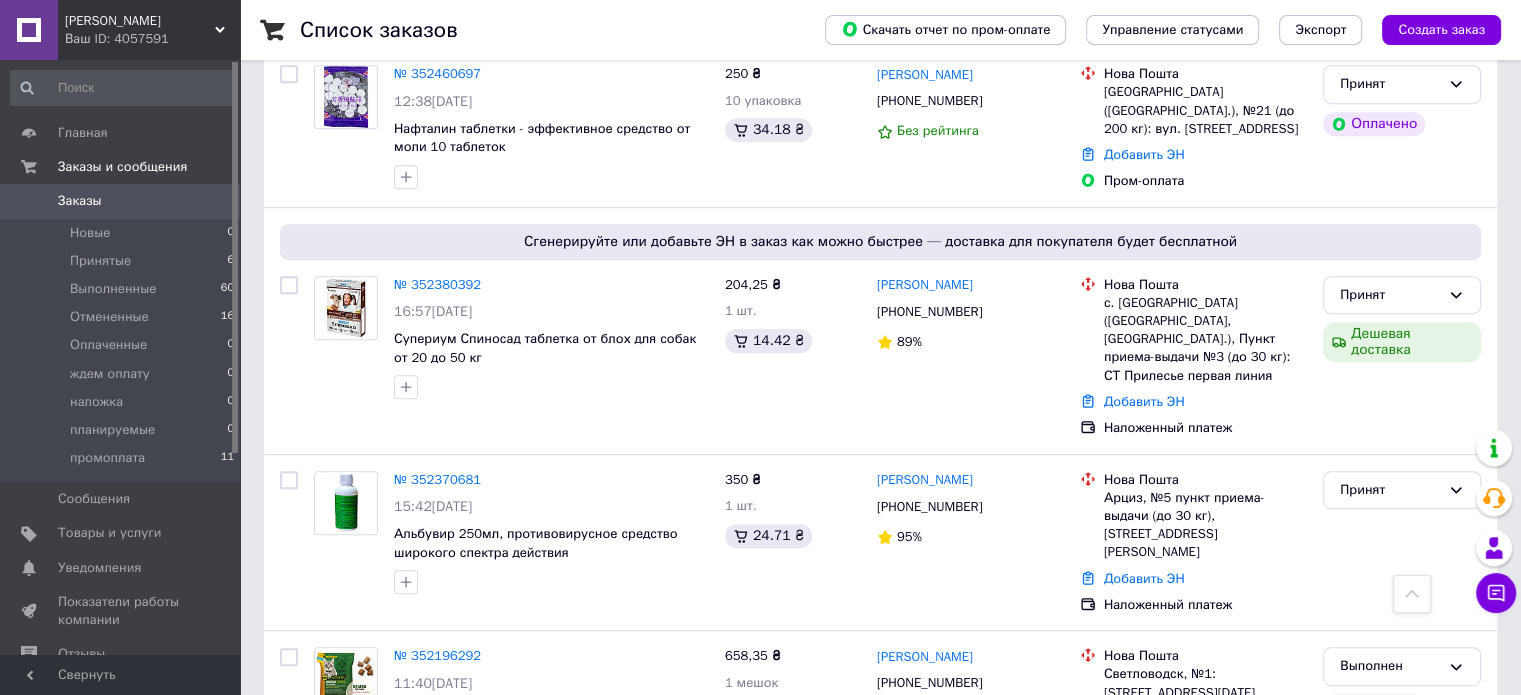 scroll, scrollTop: 1040, scrollLeft: 0, axis: vertical 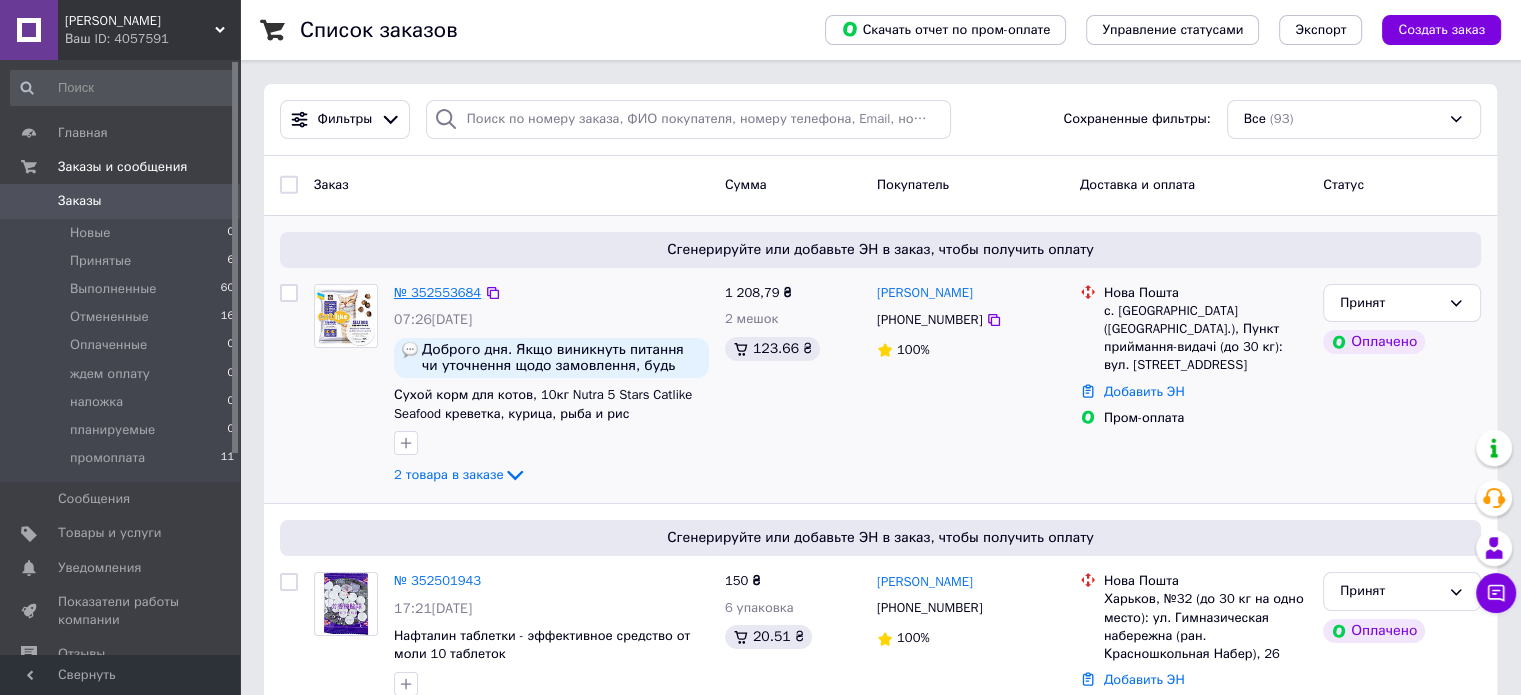 click on "№ 352553684" at bounding box center (437, 292) 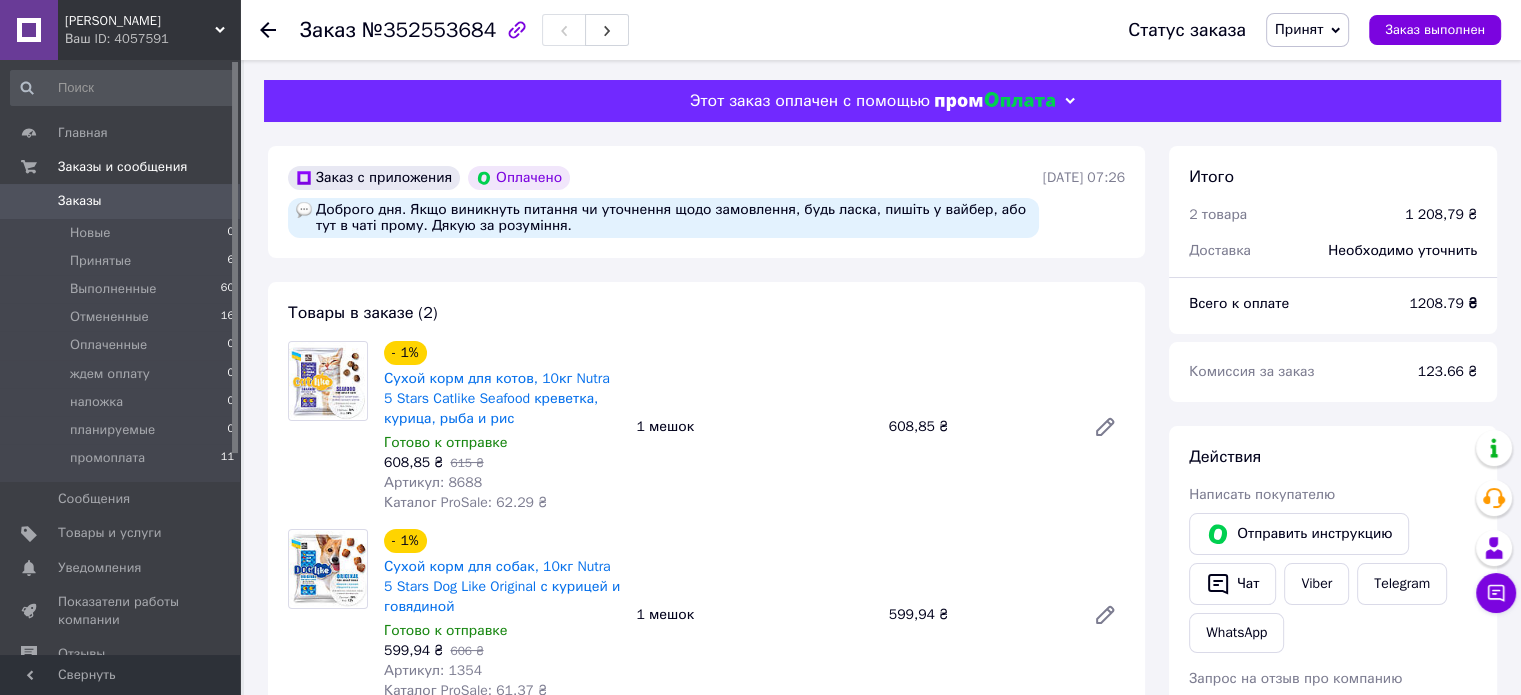 click on "Заказ №352553684 Статус заказа Принят Выполнен Отменен Оплаченный ждем оплату наложка планируемые промоплата Заказ выполнен Этот заказ оплачен с помощью Заказ с приложения Оплачено Доброго дня. Якщо виникнуть питання чи уточнення щодо замовлення, будь ласка, пишіть у вайбер, або тут в чаті прому. Дякую за розуміння.  [DATE] 07:26 Товары в заказе (2) - 1% Сухой корм для котов, 10кг  Nutra 5 Stars Catlike Seafood креветка, курица, рыба и рис Готово к отправке 608,85 ₴   615 ₴ Артикул: 8688 Каталог ProSale: 62.29 ₴  1 мешок 608,85 ₴ - 1% Сухой корм для собак, 10кг  Nutra 5 Stars Dog Like Original с курицей и говядиной <" at bounding box center [882, 931] 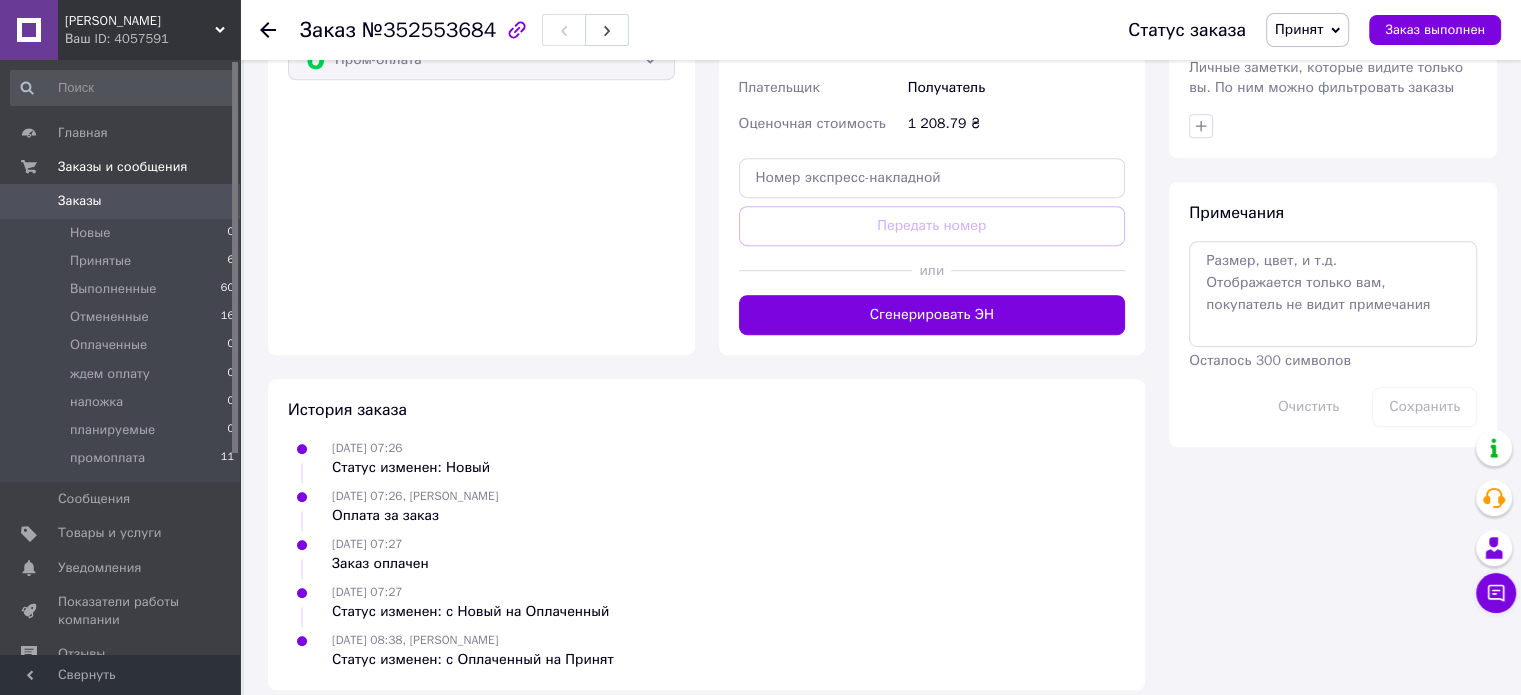 scroll, scrollTop: 1090, scrollLeft: 0, axis: vertical 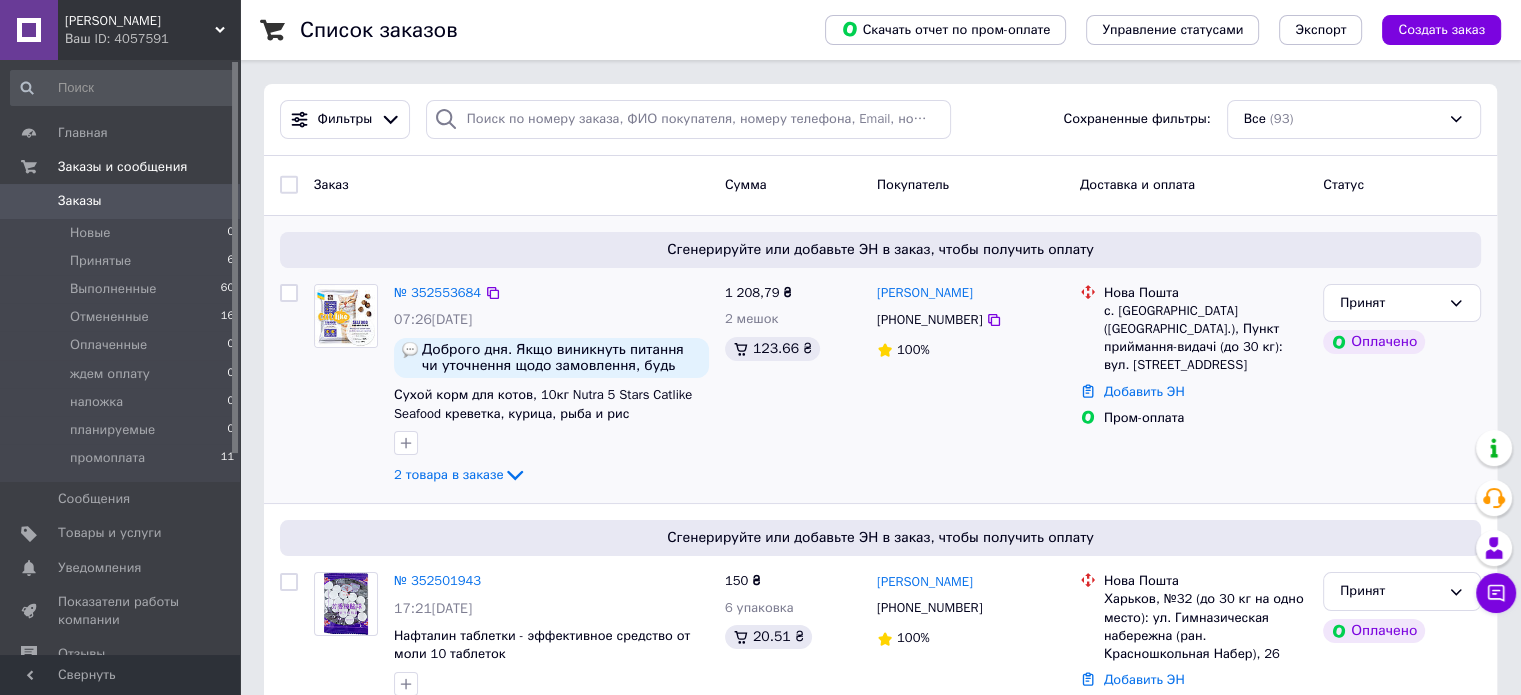 click at bounding box center [289, 293] 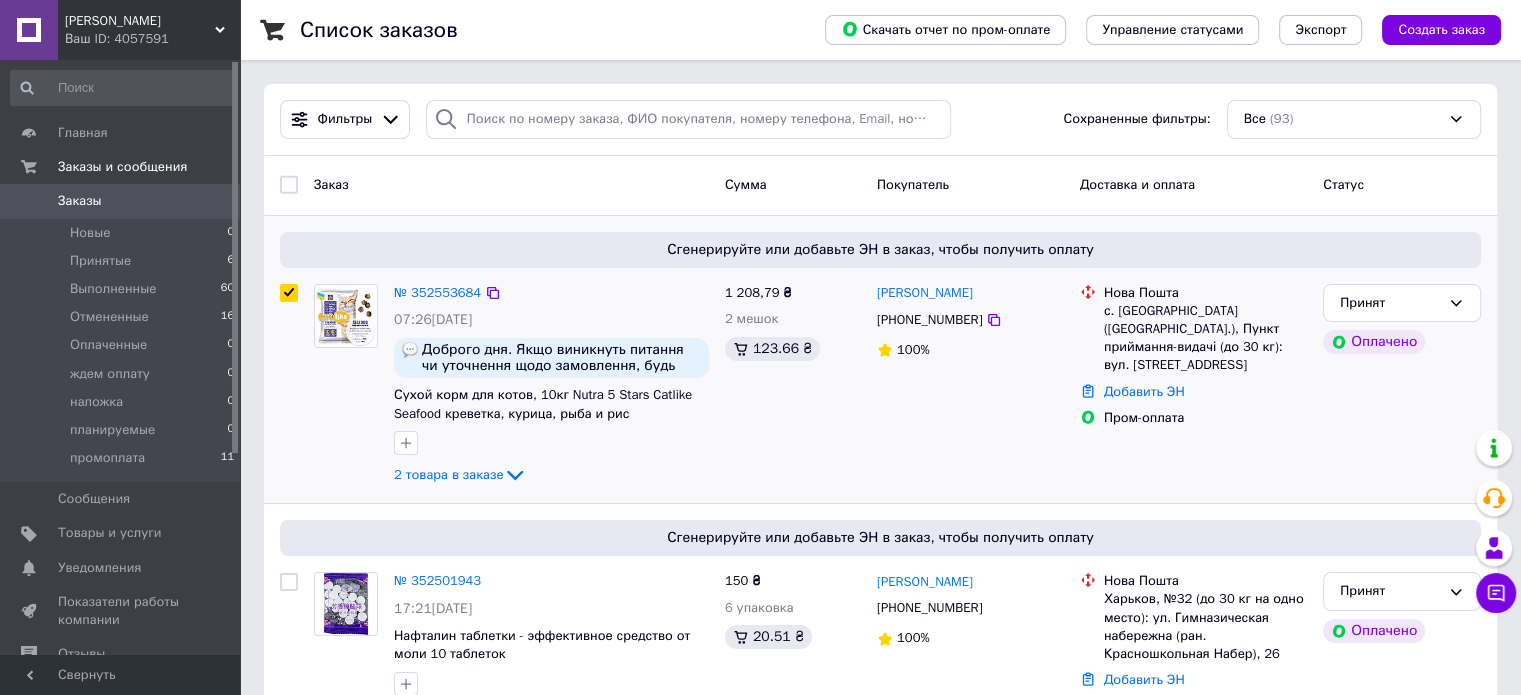 checkbox on "true" 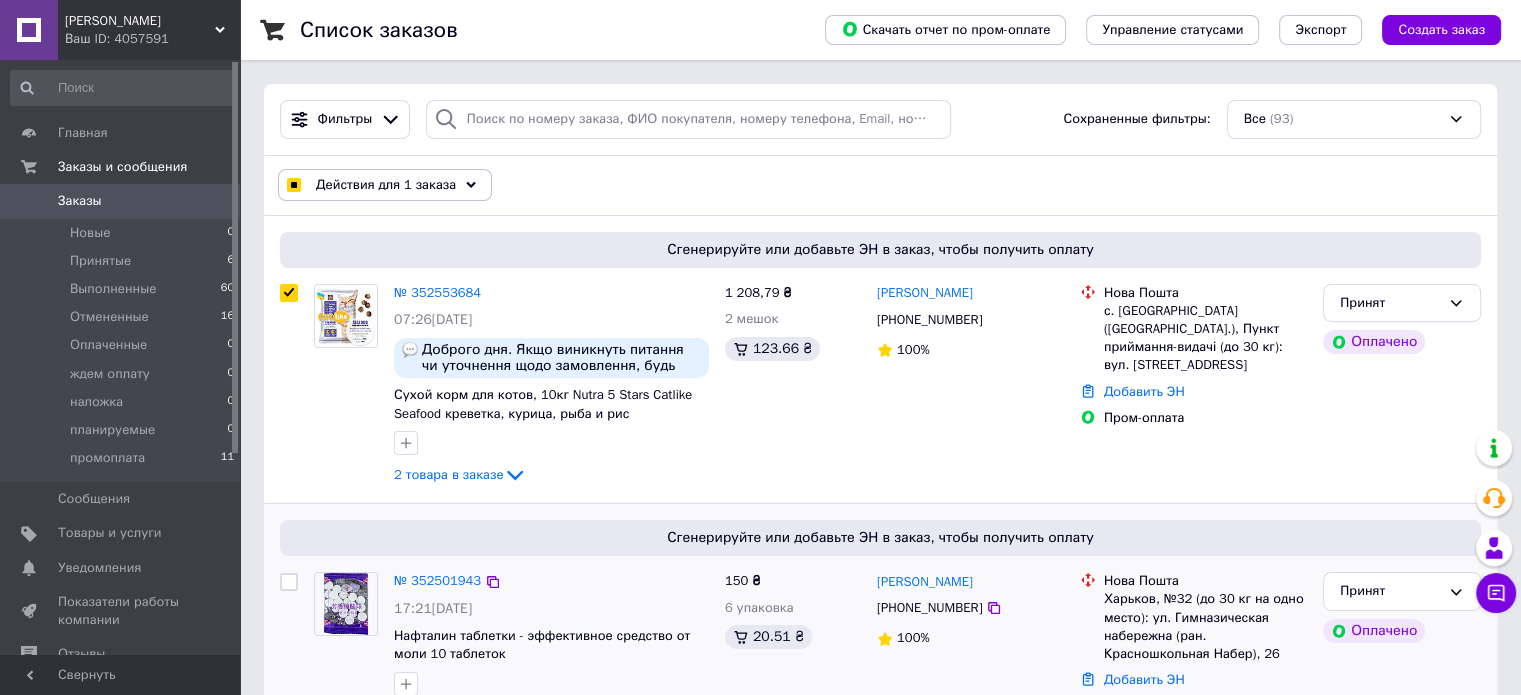 click at bounding box center (289, 582) 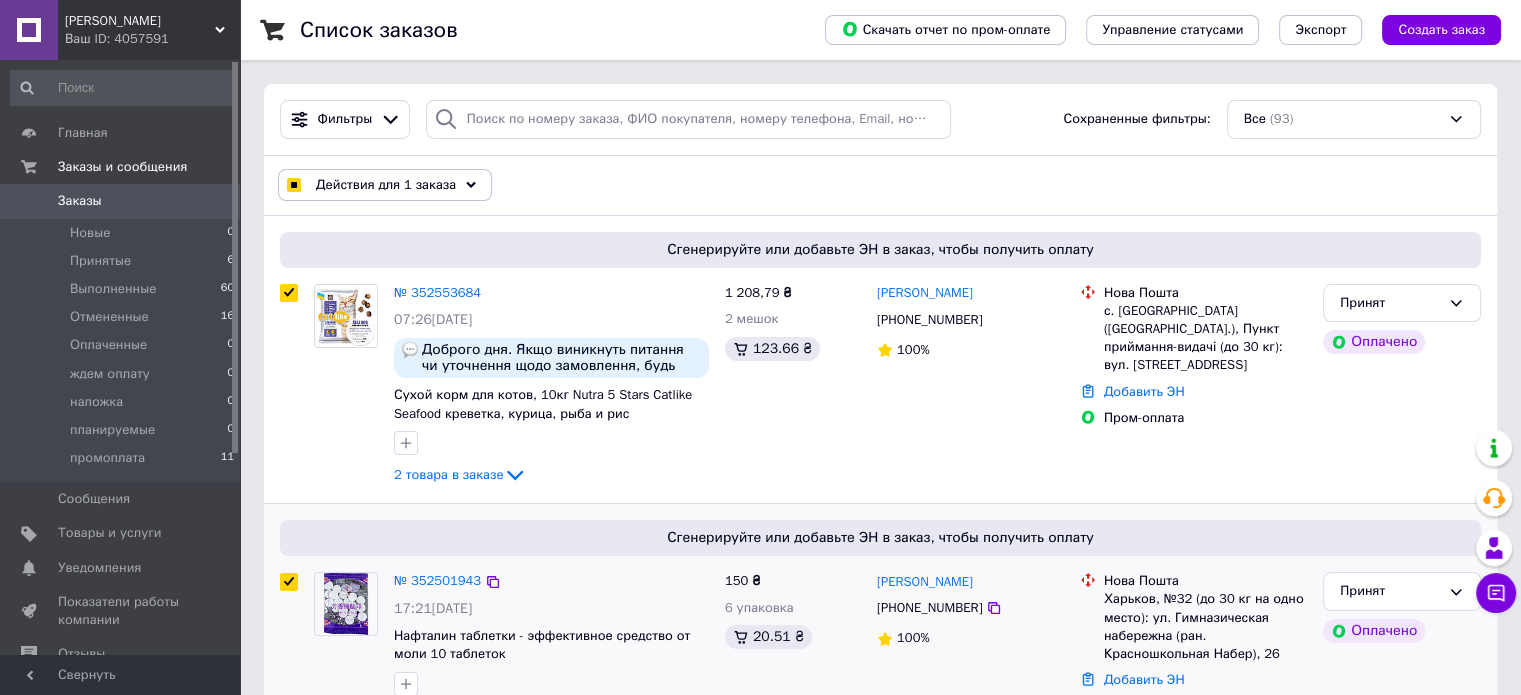 checkbox on "true" 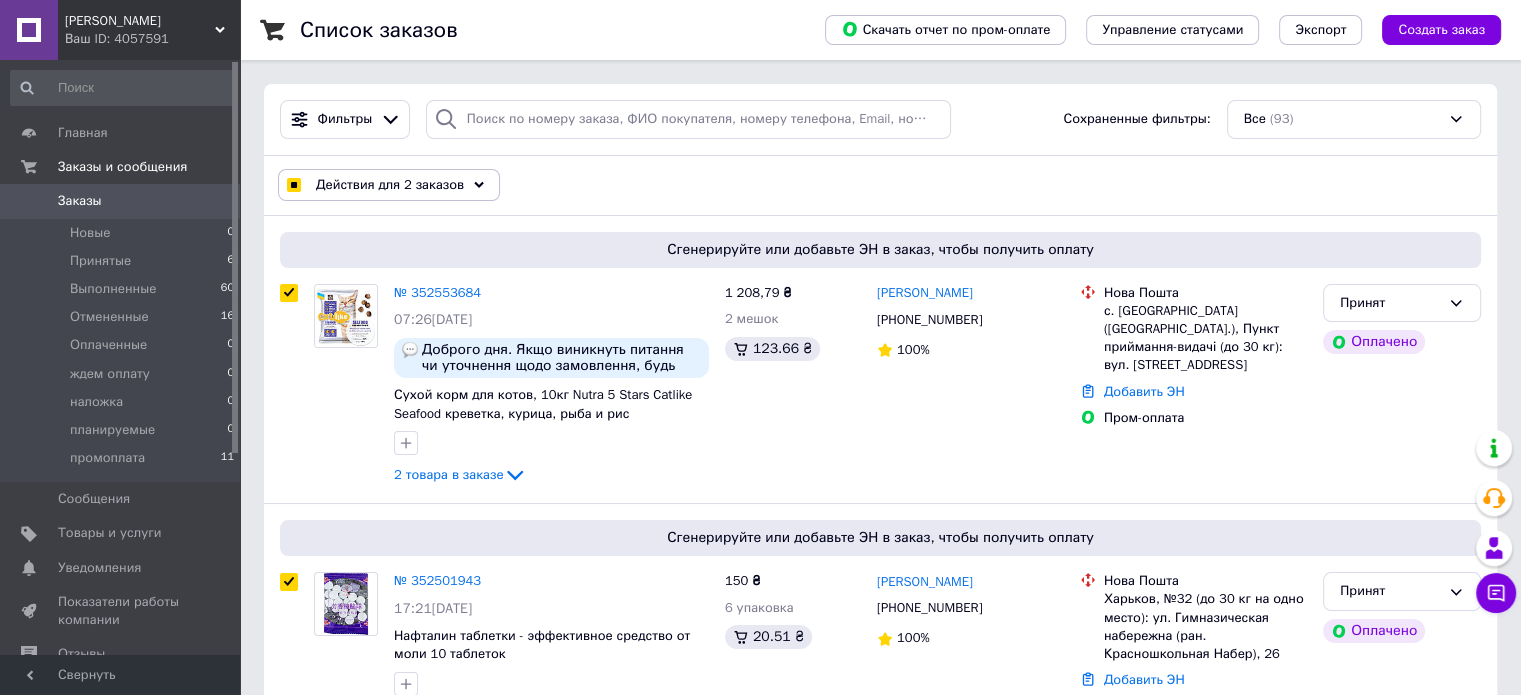 click on "Список заказов   Скачать отчет по пром-оплате Управление статусами Экспорт Создать заказ Фильтры Сохраненные фильтры: Все (93) Действия для 2 заказов Выбрать все 93 заказов Выбраны все 93 заказов Отменить выбранные Изменить статус Добавить метку Удалить метку Печать заказов Экспорт заказов Сгенерируйте или добавьте ЭН в заказ, чтобы получить оплату № 352553684 07:26[DATE] Доброго дня. Якщо виникнуть питання чи уточнення щодо замовлення, будь ласка, пишіть у вайбер, або тут в чаті прому. Дякую за розуміння.  2 товара в заказе 1 208,79 ₴ 2 мешок 123.66 ₴ [PERSON_NAME]" at bounding box center (880, 9388) 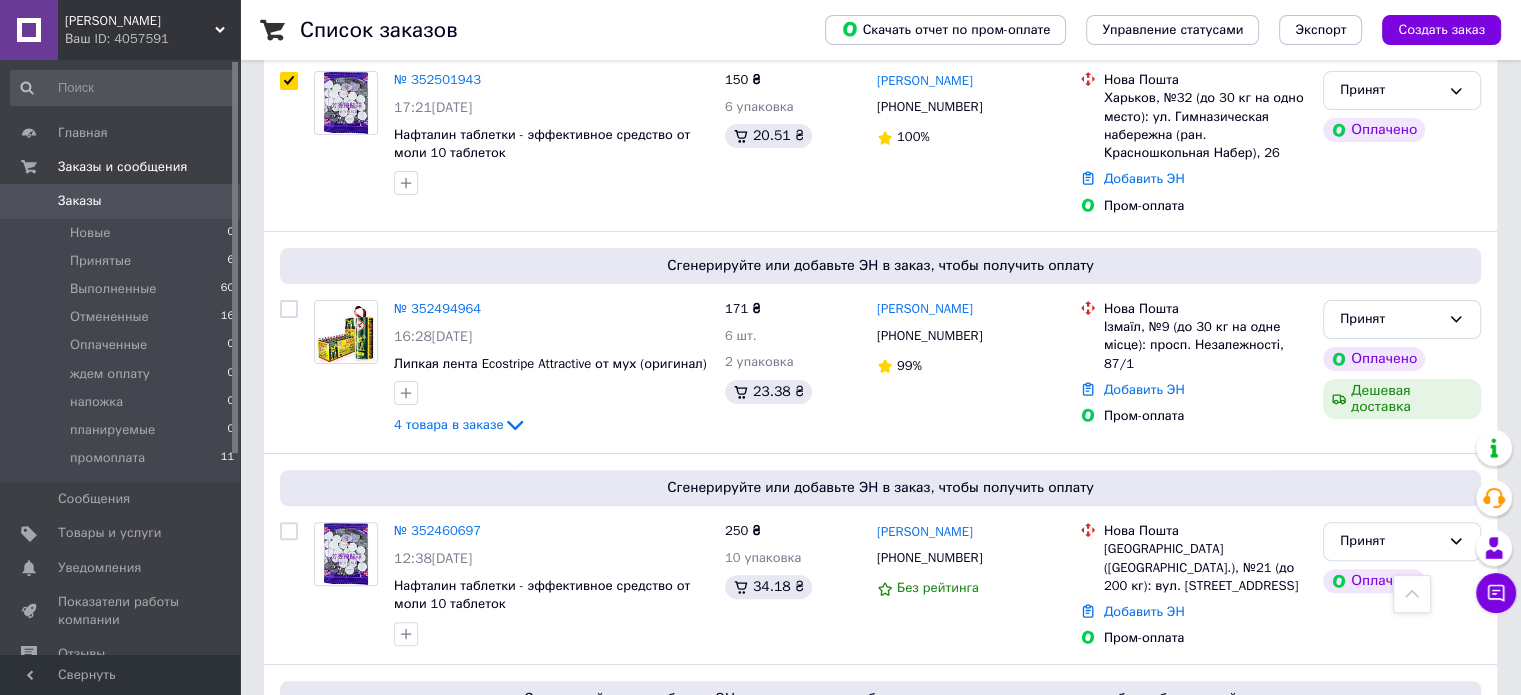 scroll, scrollTop: 680, scrollLeft: 0, axis: vertical 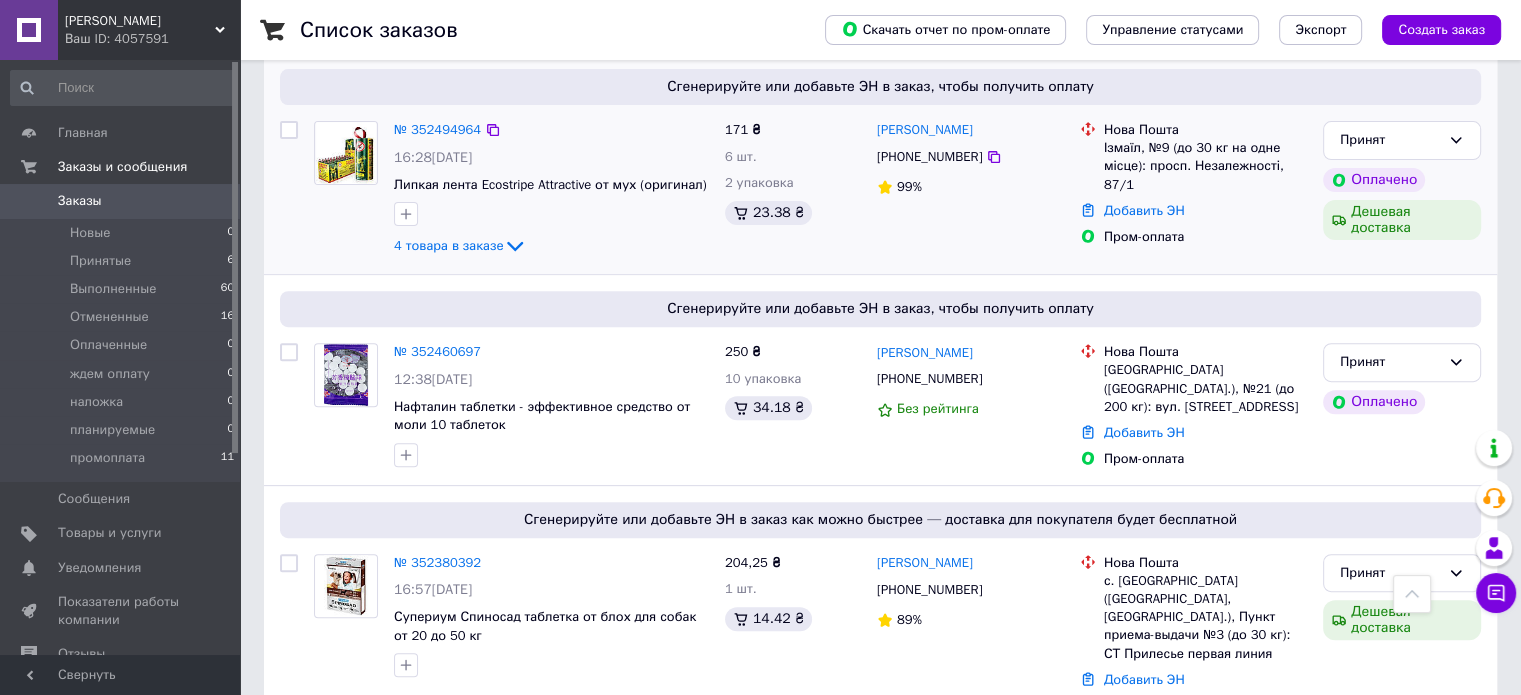 click at bounding box center [289, 130] 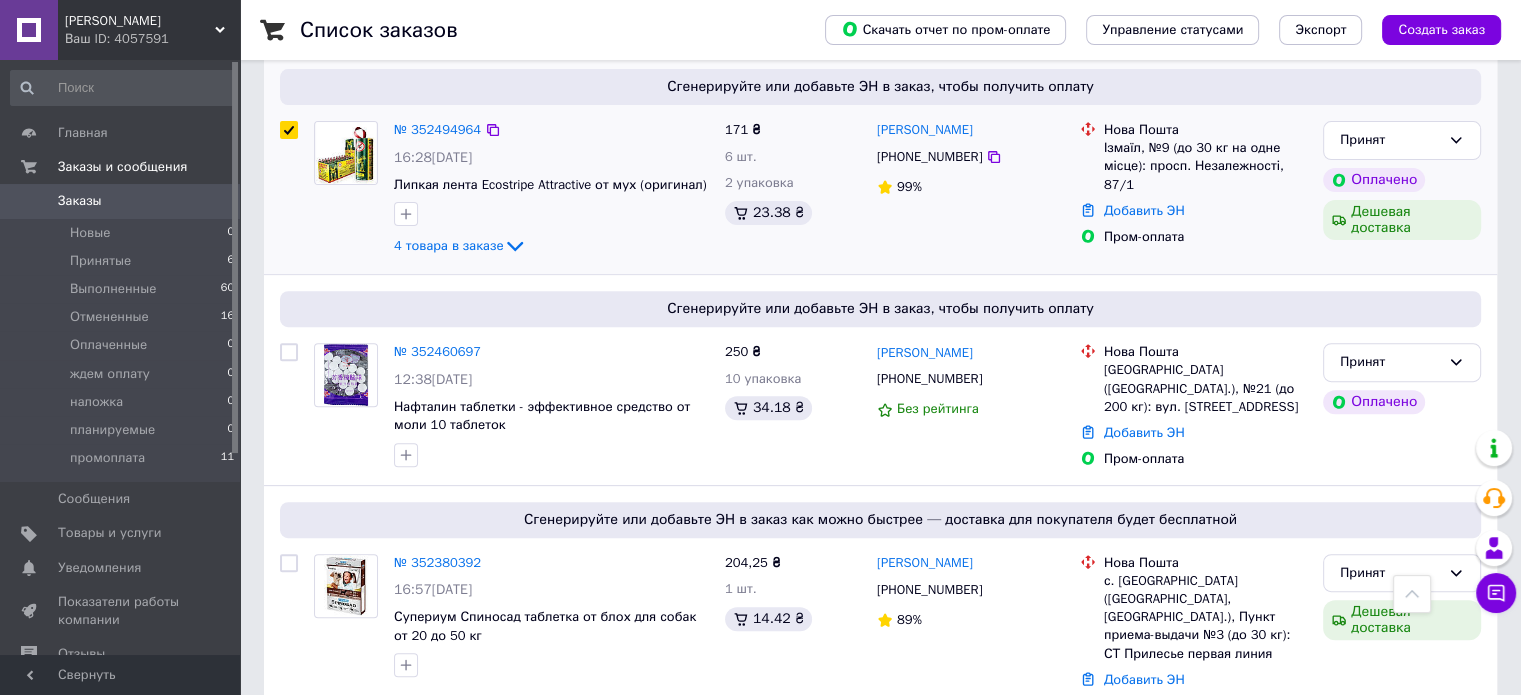 checkbox on "true" 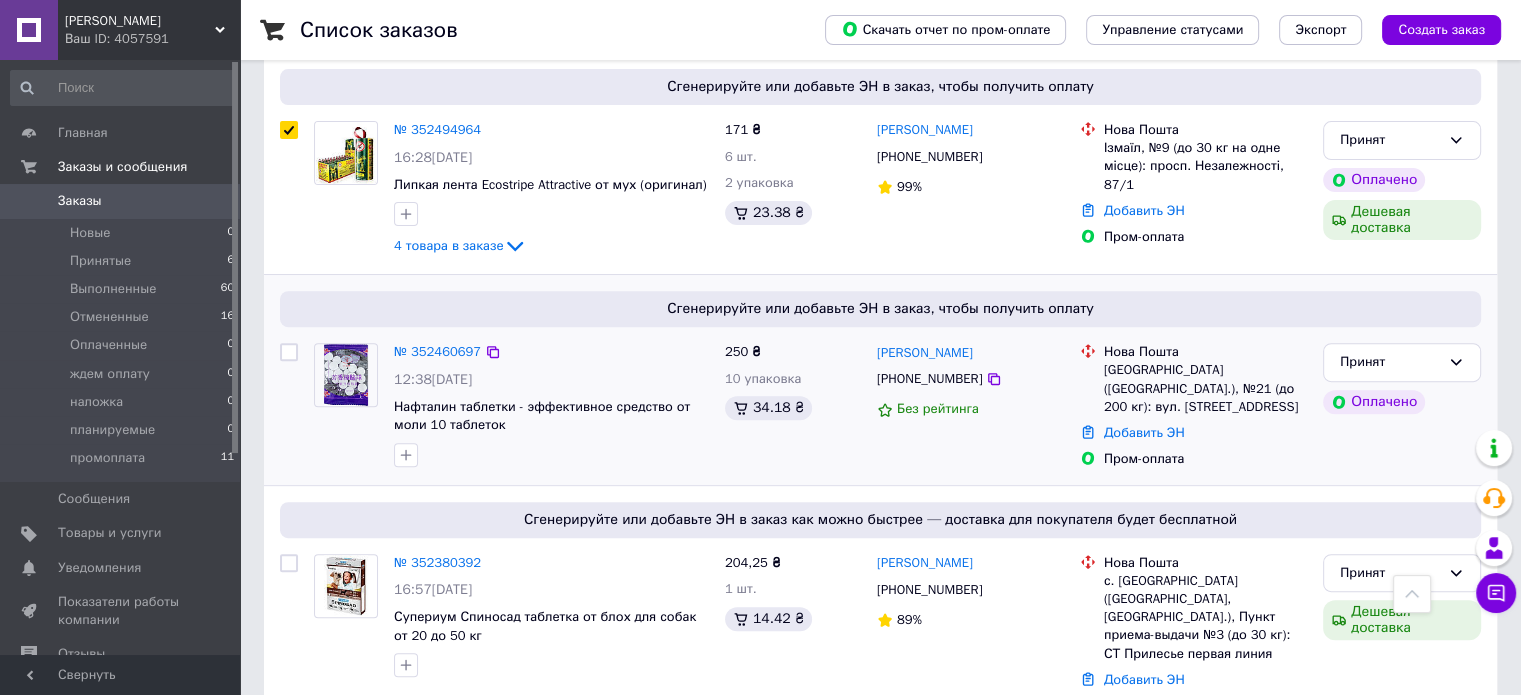 click at bounding box center (289, 352) 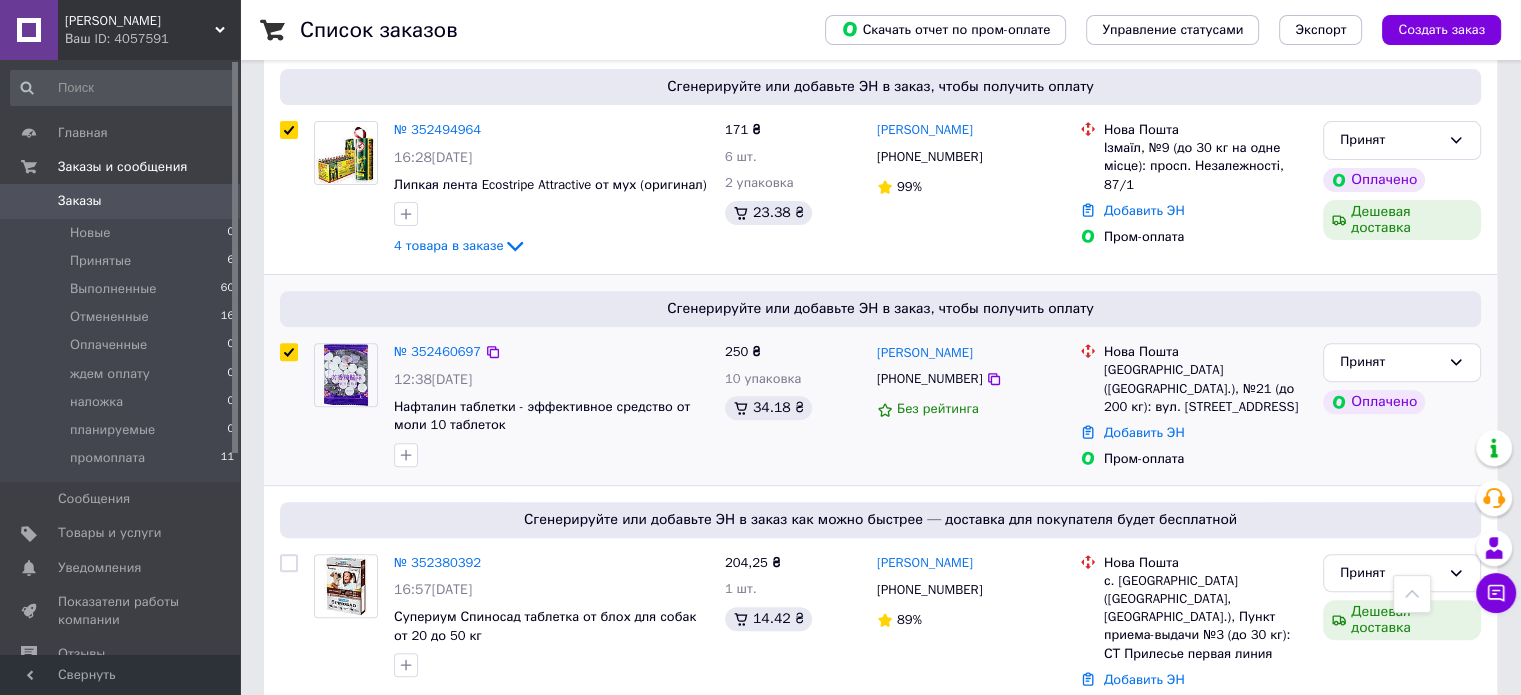 checkbox on "true" 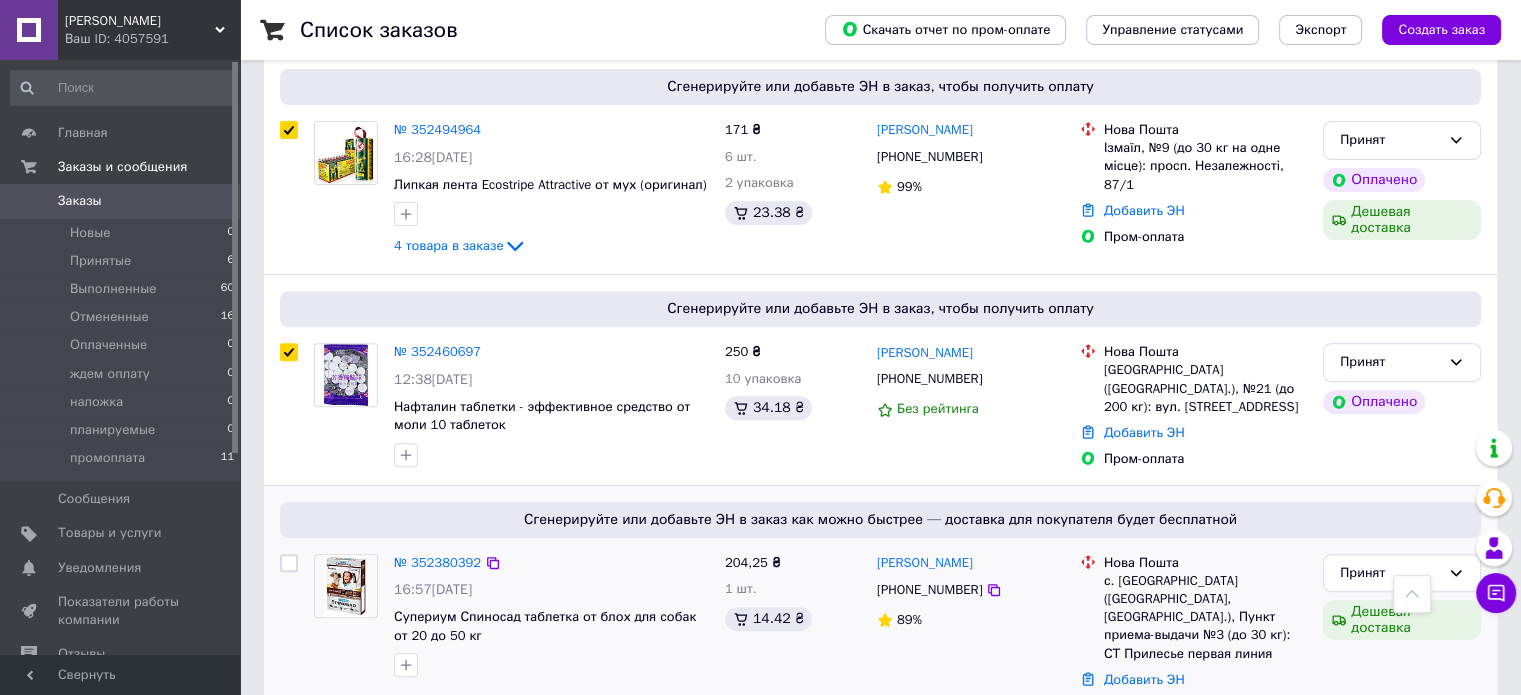 click at bounding box center [289, 563] 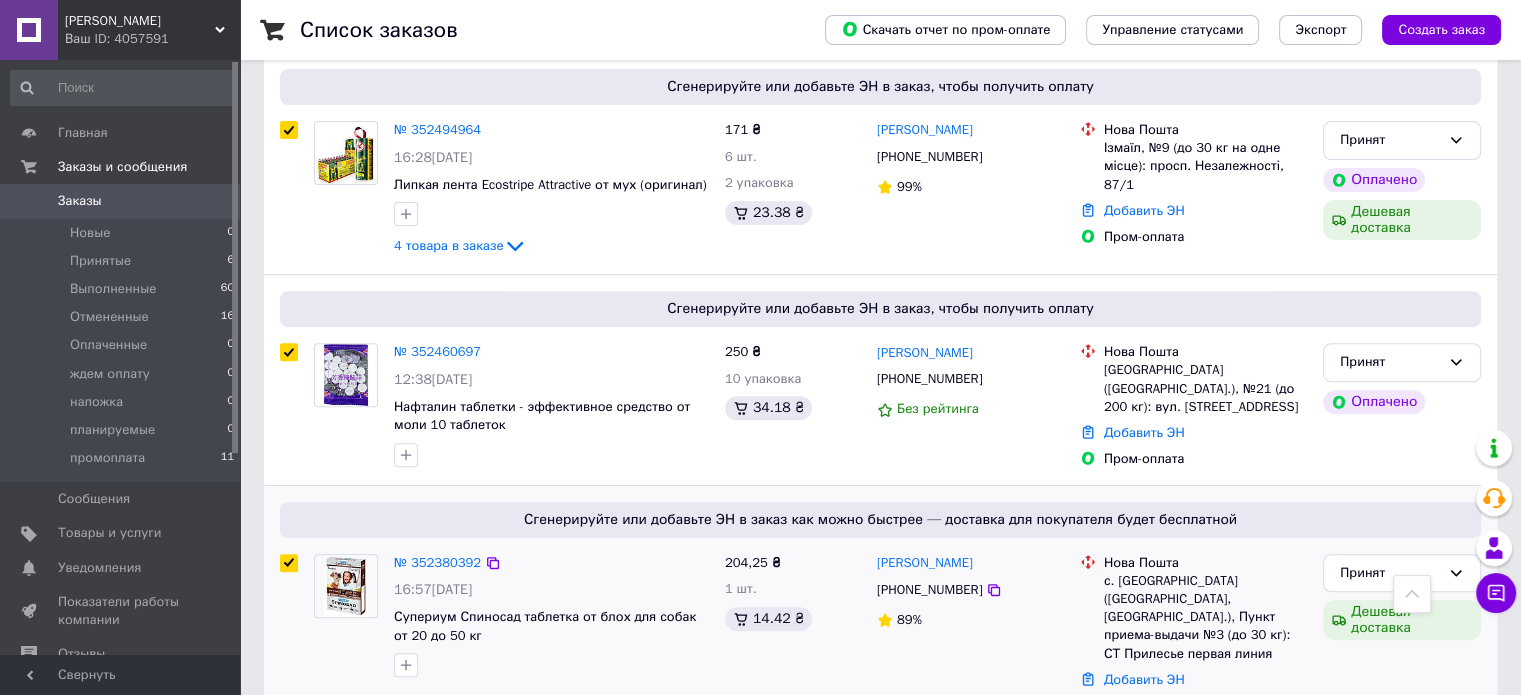 checkbox on "true" 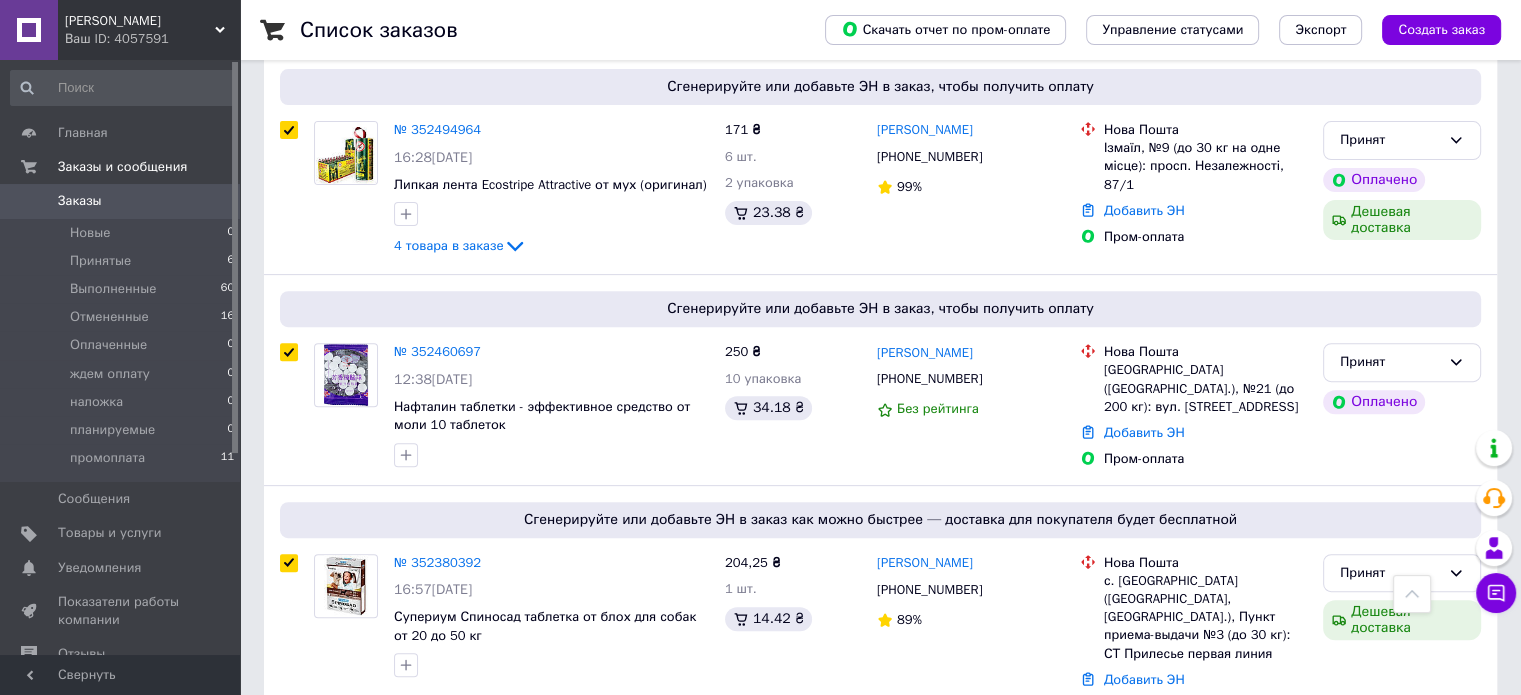 click on "Список заказов   Скачать отчет по пром-оплате Управление статусами Экспорт Создать заказ Фильтры Сохраненные фильтры: Все (93) Действия для 5 заказов Выбрать все 93 заказов Выбраны все 93 заказов Отменить выбранные Изменить статус Добавить метку Удалить метку Печать заказов Экспорт заказов Сгенерируйте или добавьте ЭН в заказ, чтобы получить оплату № 352553684 07:26[DATE] Доброго дня. Якщо виникнуть питання чи уточнення щодо замовлення, будь ласка, пишіть у вайбер, або тут в чаті прому. Дякую за розуміння.  2 товара в заказе 1 208,79 ₴ 2 мешок 123.66 ₴ [PERSON_NAME]" at bounding box center (880, 8708) 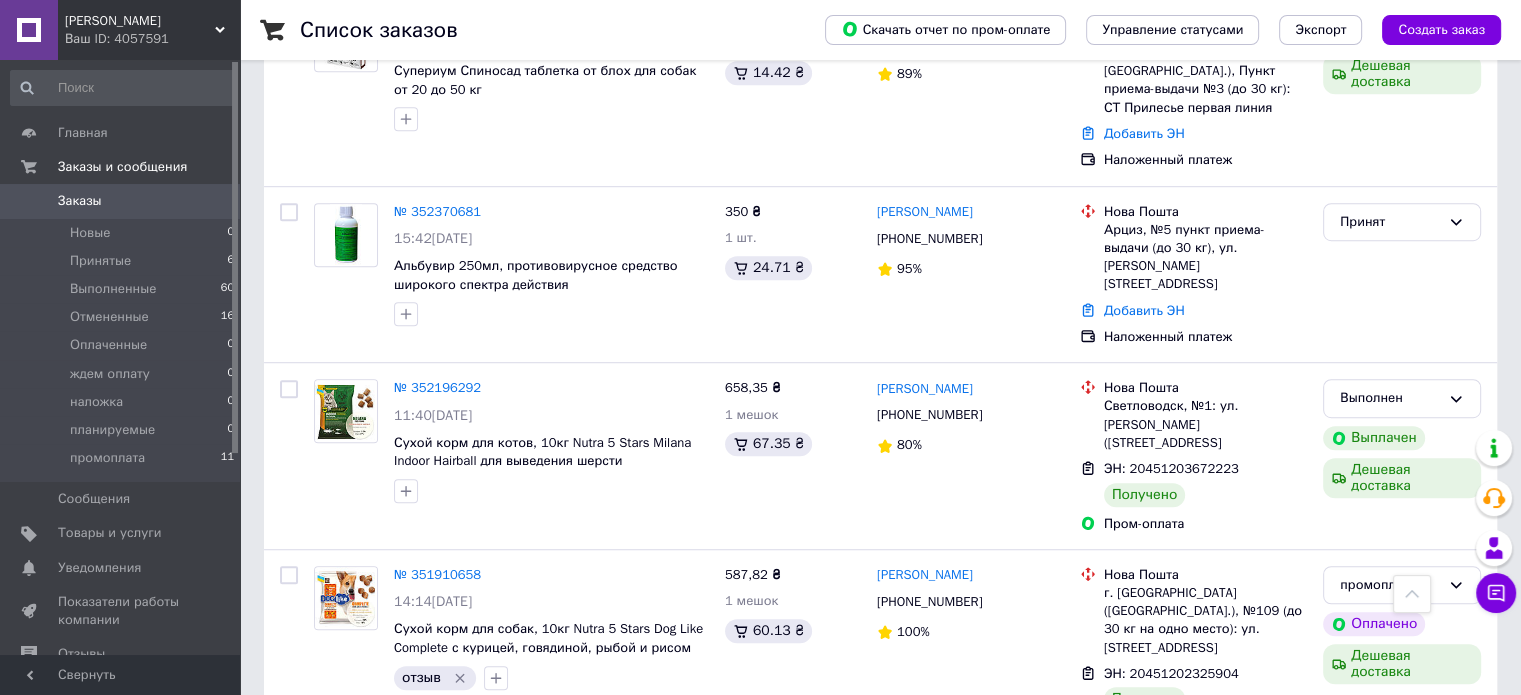 scroll, scrollTop: 1240, scrollLeft: 0, axis: vertical 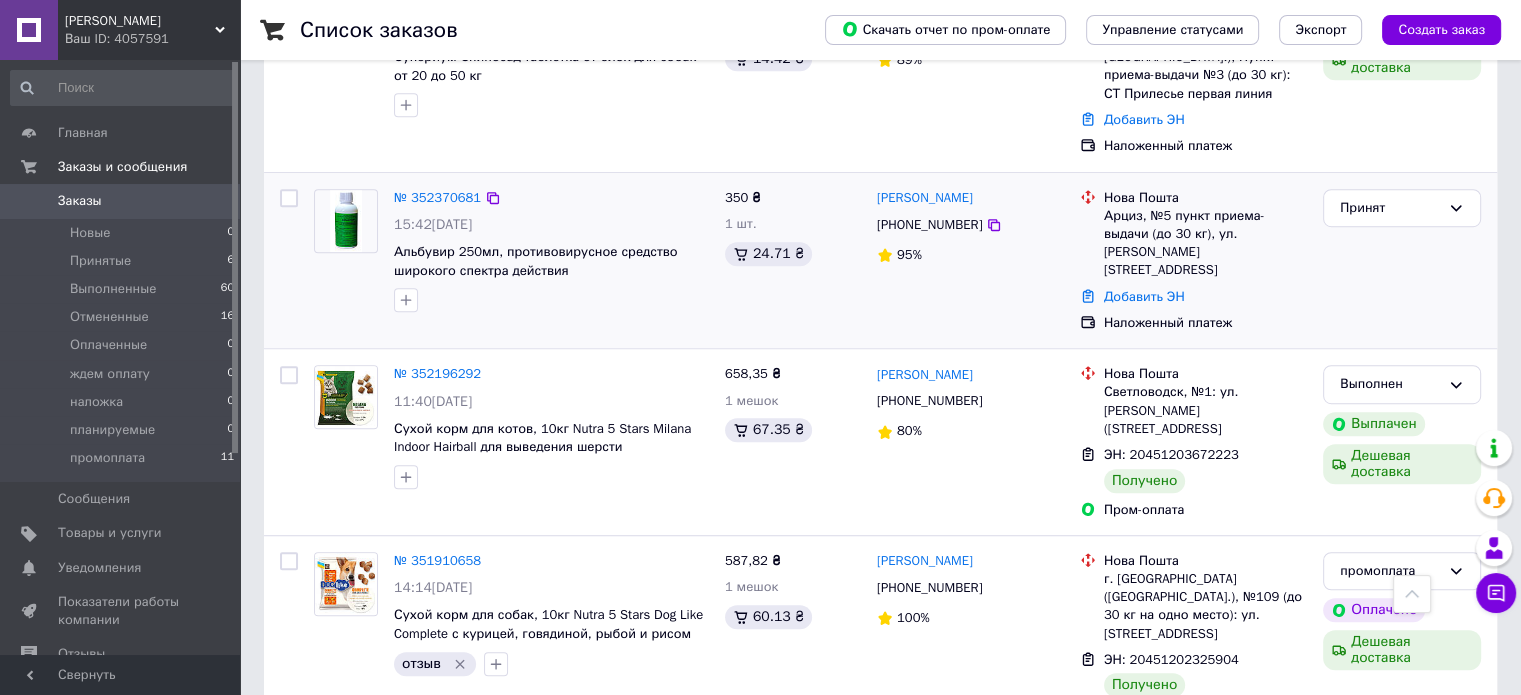 click at bounding box center [289, 198] 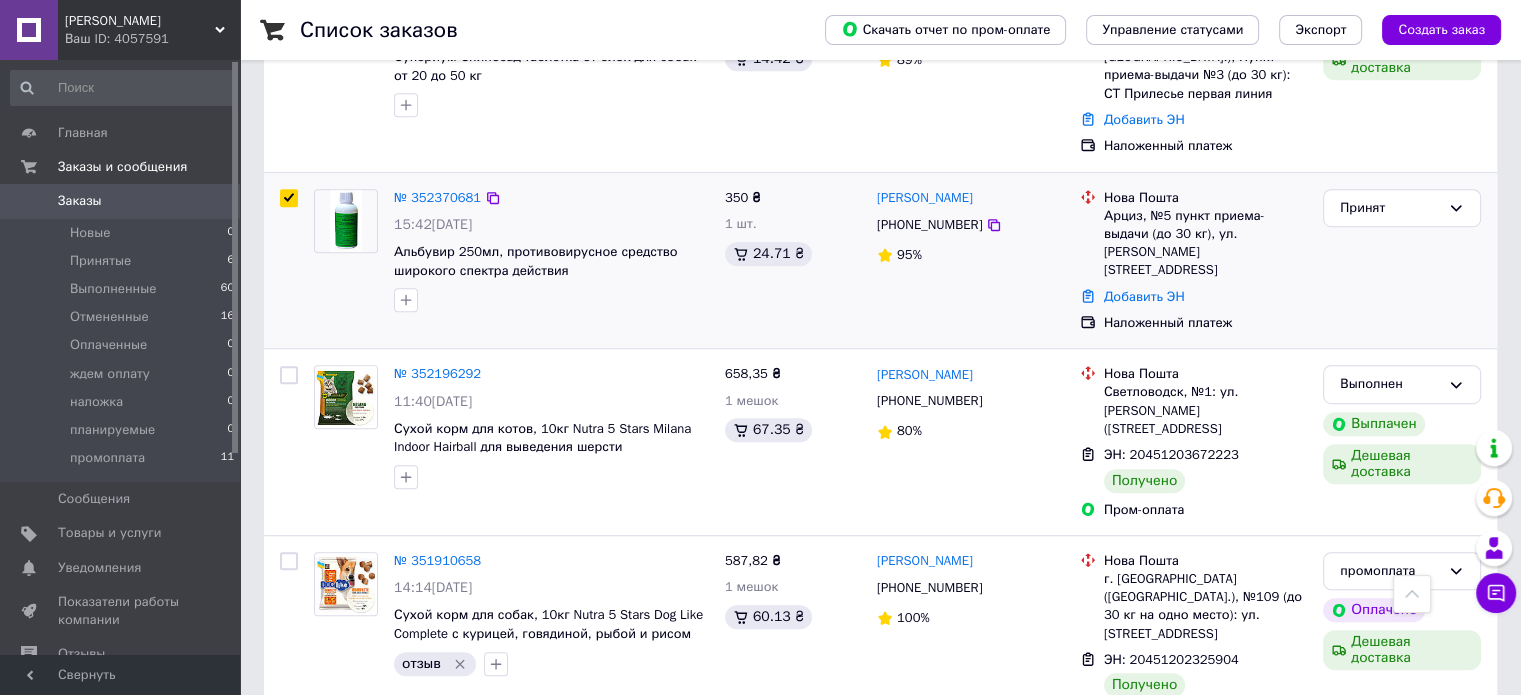 checkbox on "true" 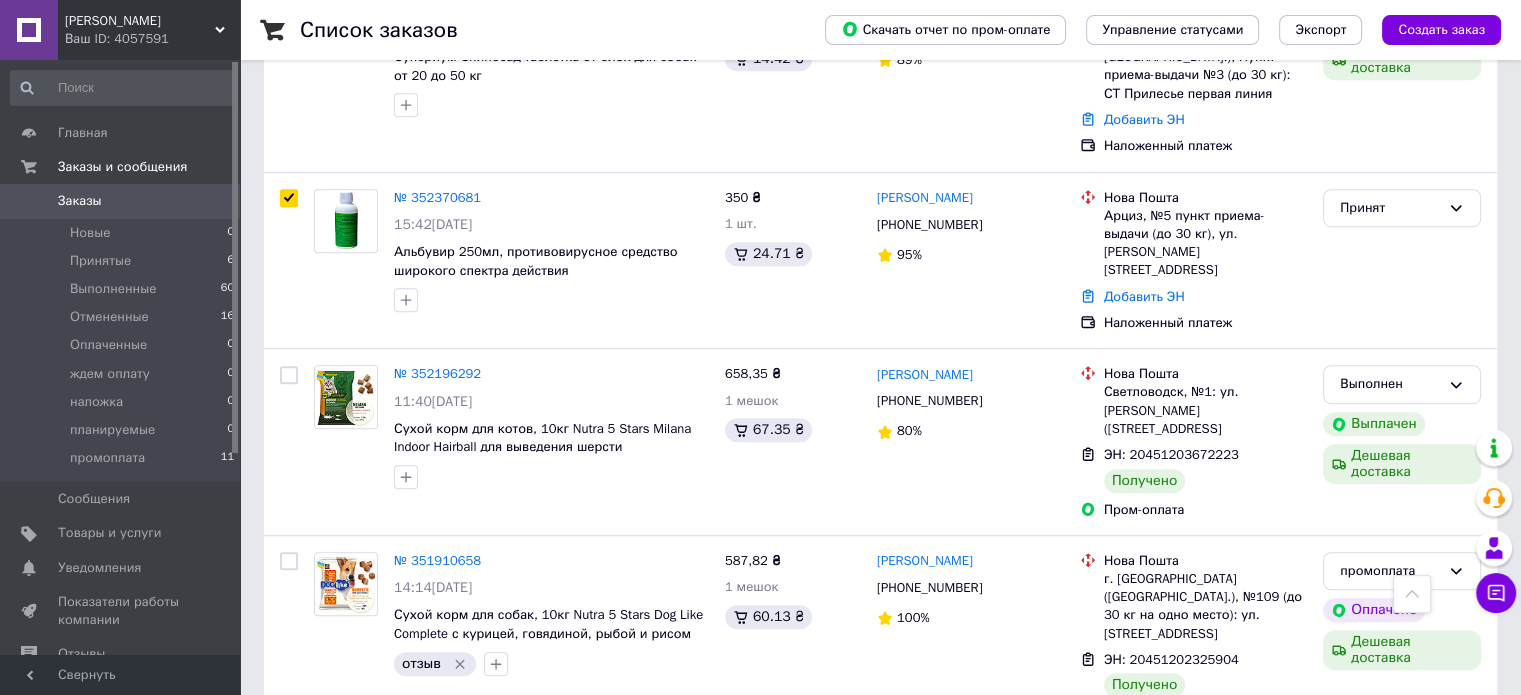 click on "Список заказов   Скачать отчет по пром-оплате Управление статусами Экспорт Создать заказ Фильтры Сохраненные фильтры: Все (93) Действия для 6 заказов Выбрать все 93 заказов Выбраны все 93 заказов Отменить выбранные Изменить статус Добавить метку Удалить метку Печать заказов Экспорт заказов Сгенерируйте или добавьте ЭН в заказ, чтобы получить оплату № 352553684 07:26[DATE] Доброго дня. Якщо виникнуть питання чи уточнення щодо замовлення, будь ласка, пишіть у вайбер, або тут в чаті прому. Дякую за розуміння.  2 товара в заказе 1 208,79 ₴ 2 мешок 123.66 ₴ [PERSON_NAME]" at bounding box center (880, 8148) 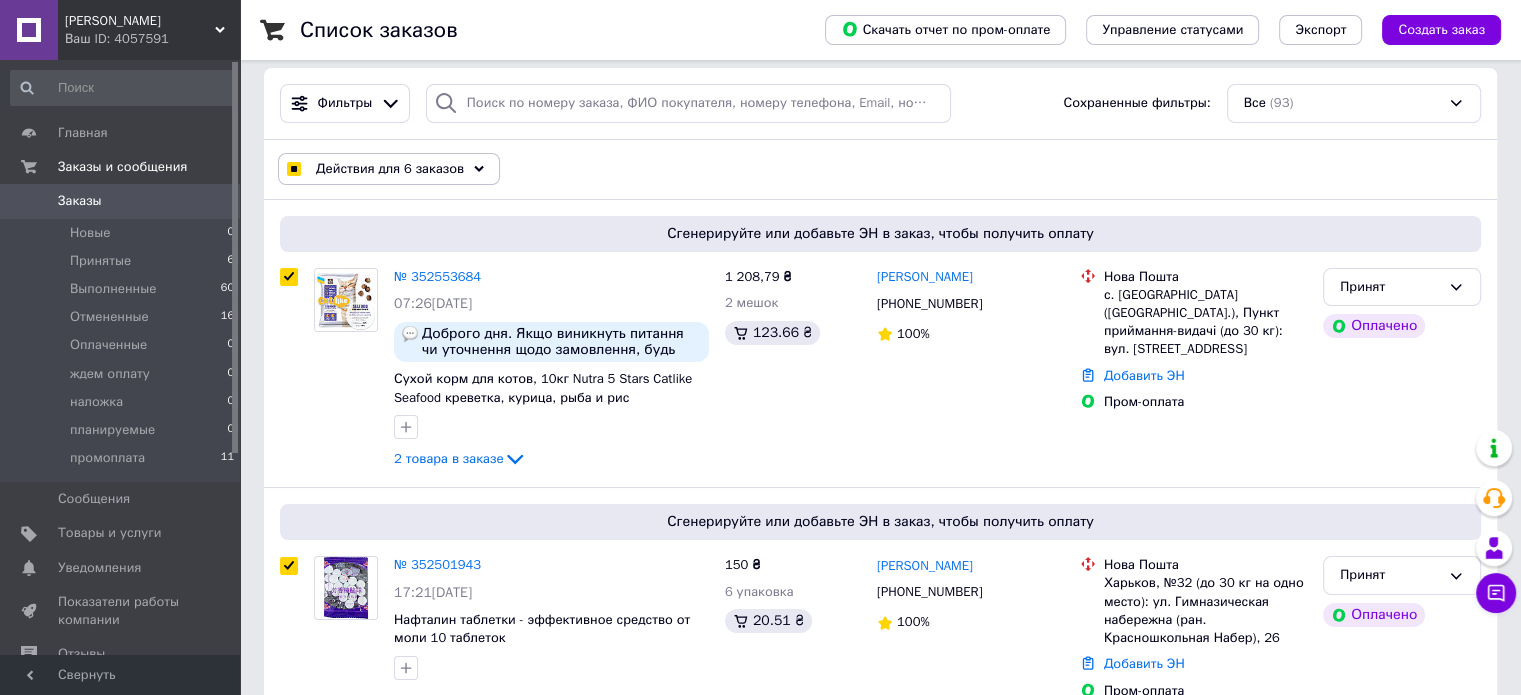 scroll, scrollTop: 0, scrollLeft: 0, axis: both 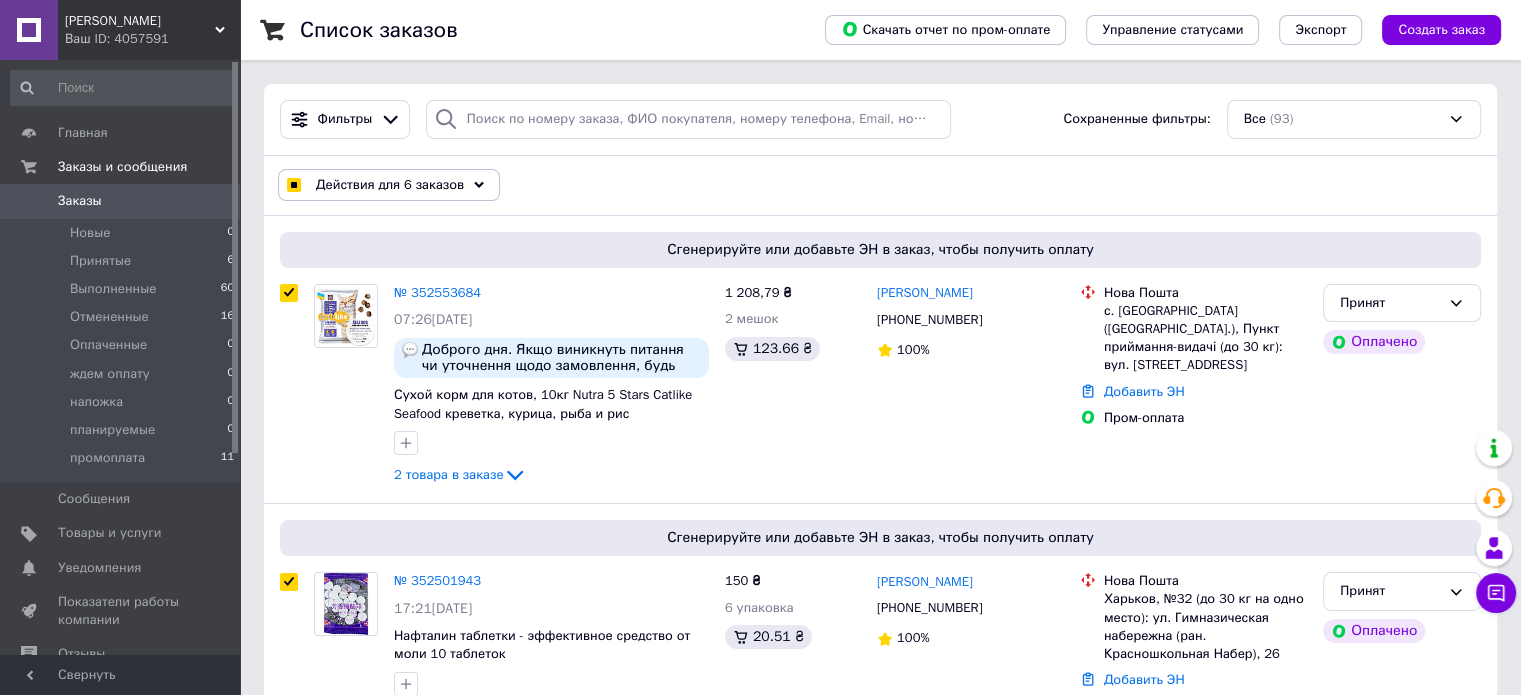 click on "Действия для 6 заказов" at bounding box center (390, 185) 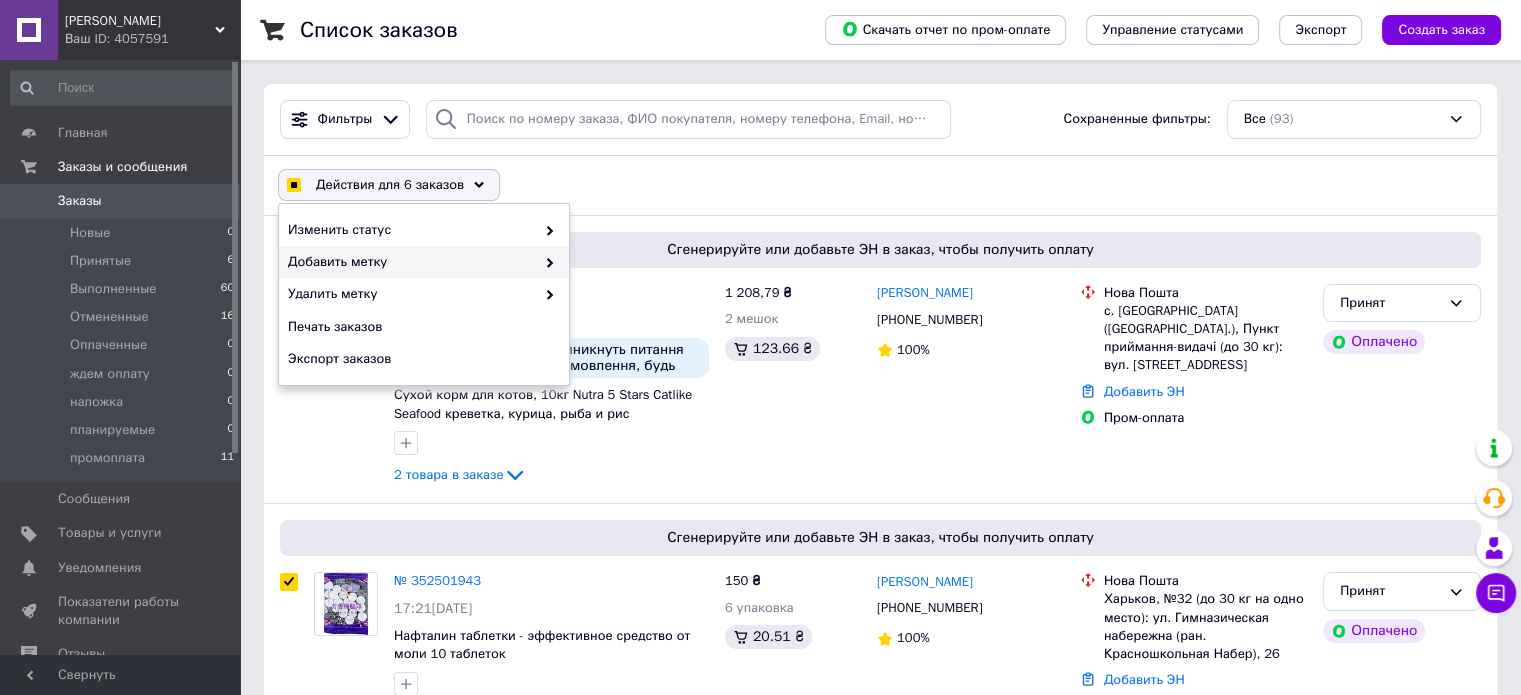 click on "Добавить метку" at bounding box center (424, 262) 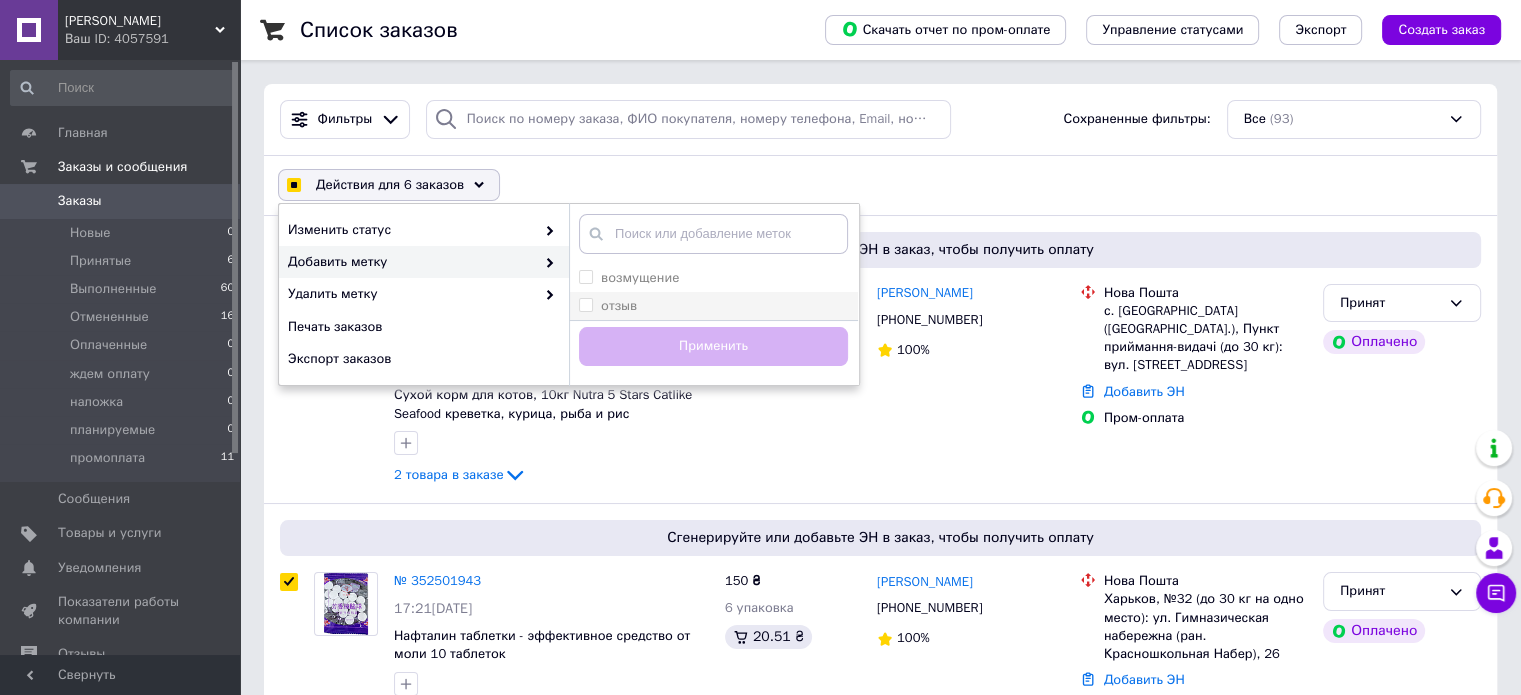 checkbox on "true" 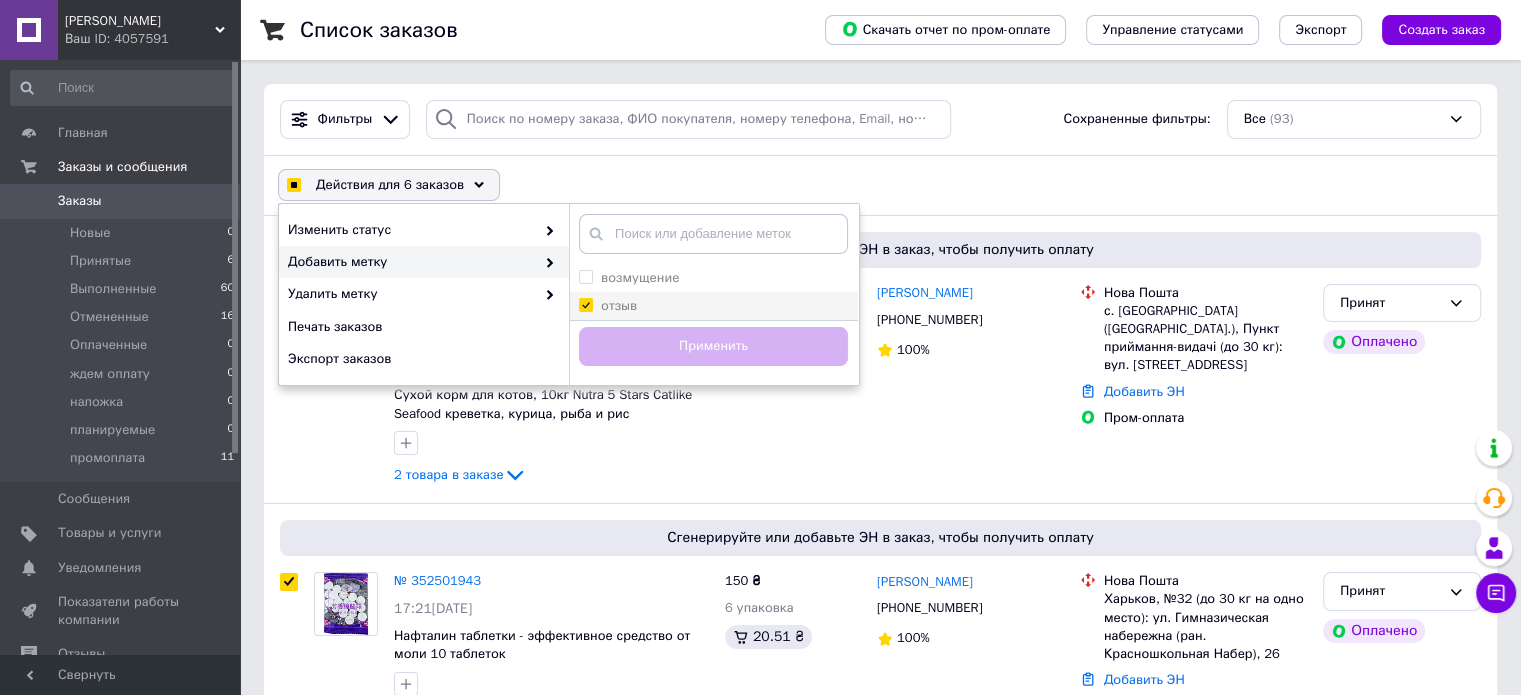 checkbox on "true" 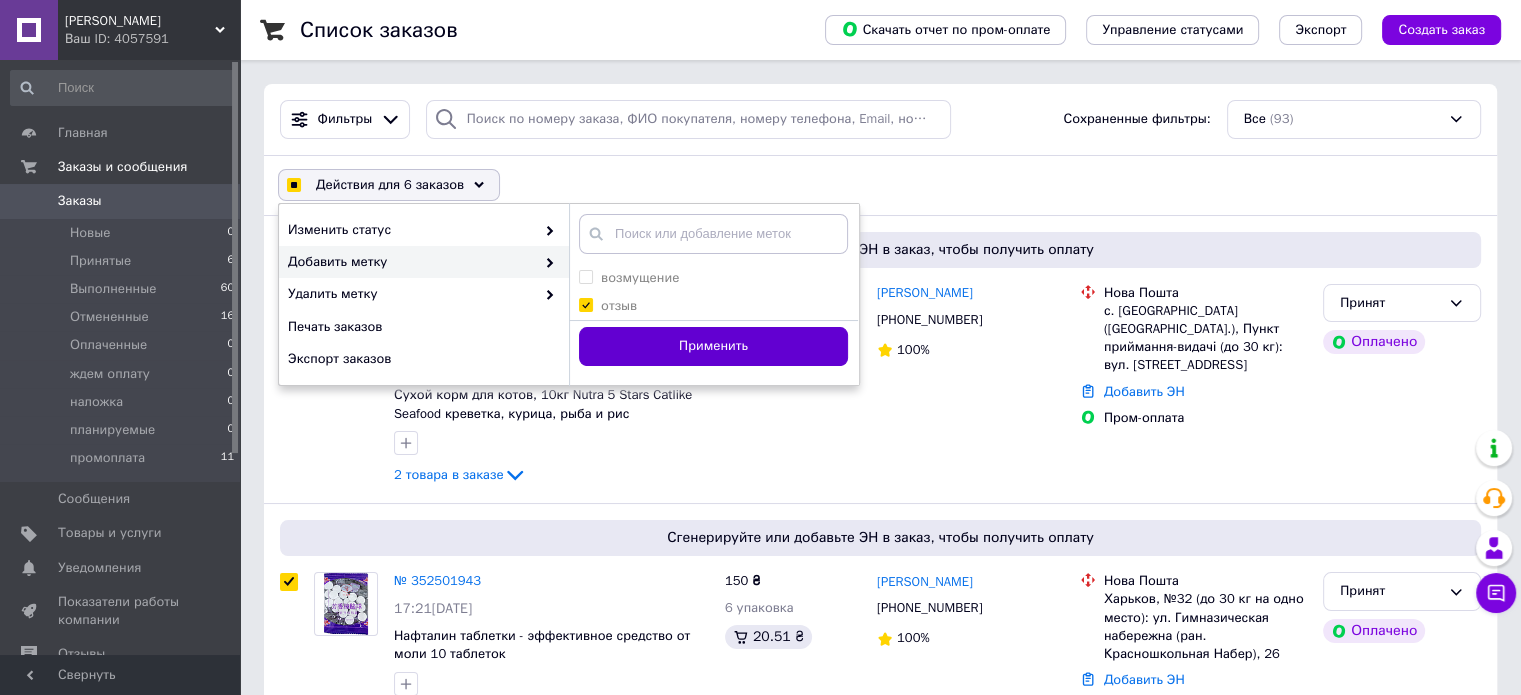 checkbox on "true" 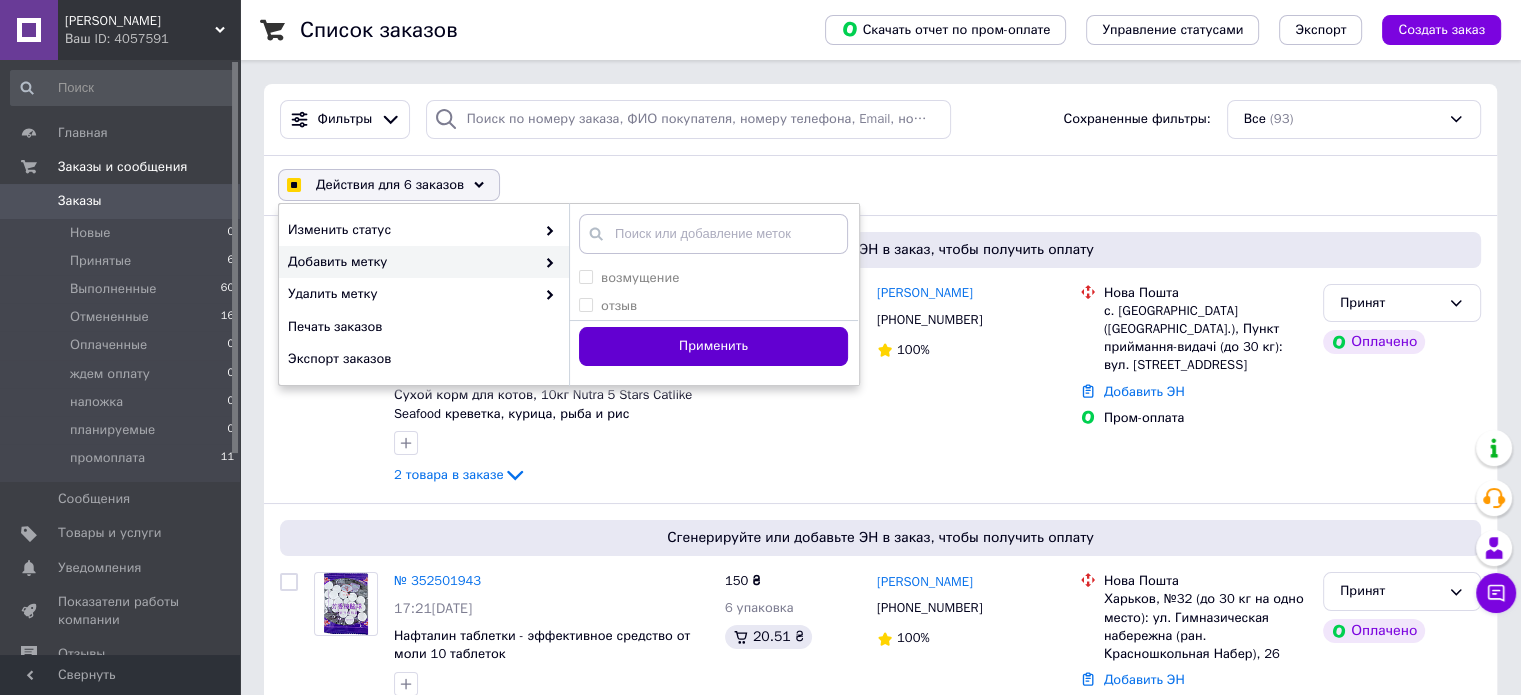 checkbox on "false" 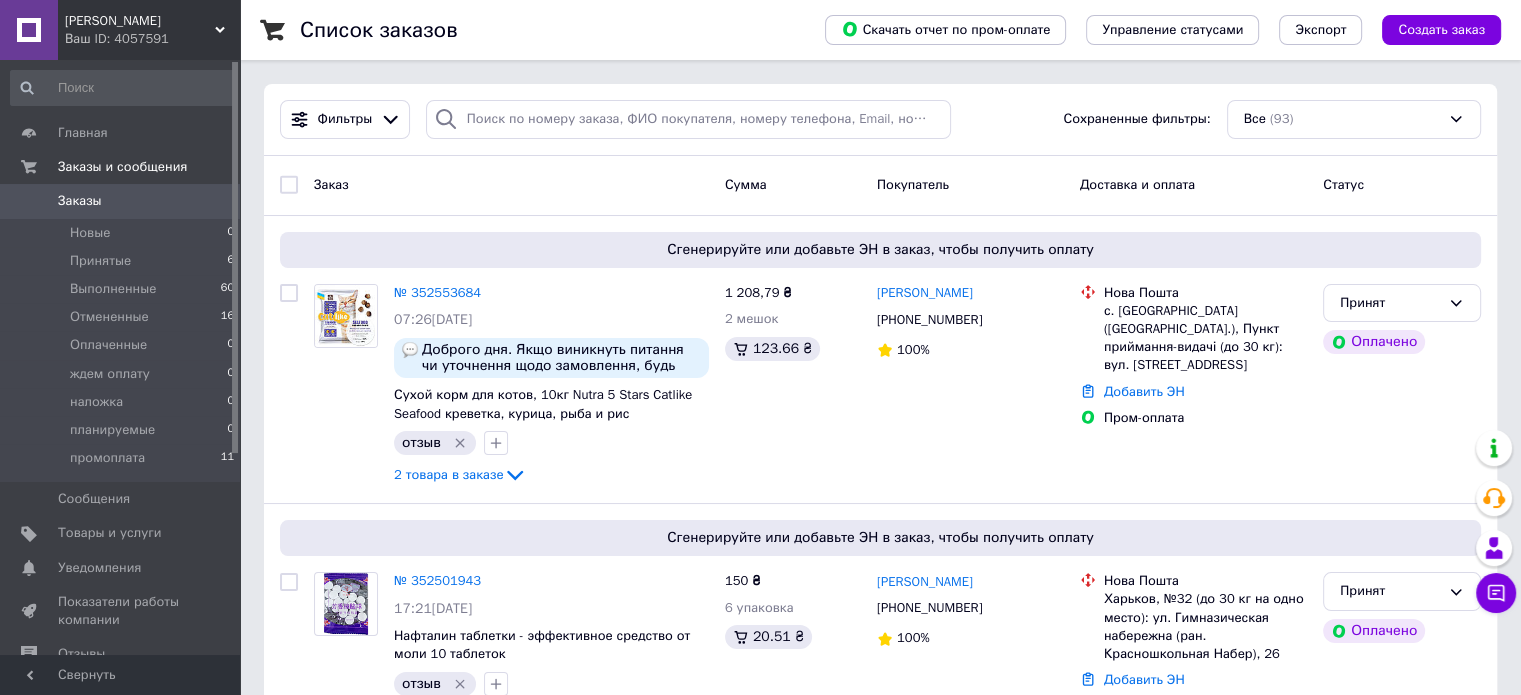 click on "Список заказов   Скачать отчет по пром-оплате Управление статусами Экспорт Создать заказ Фильтры Сохраненные фильтры: Все (93) Заказ Сумма Покупатель Доставка и оплата Статус Сгенерируйте или добавьте ЭН в заказ, чтобы получить оплату № 352553684 07:26[DATE] Доброго дня. Якщо виникнуть питання чи уточнення щодо замовлення, будь ласка, пишіть у вайбер, або тут в чаті прому. Дякую за розуміння.  Сухой корм для котов, 10кг  Nutra 5 Stars Catlike Seafood креветка, курица, рыба и рис отзыв   2 товара в заказе 1 208,79 ₴ 2 мешок 123.66 ₴ [PERSON_NAME] [PHONE_NUMBER] 100% Нова Пошта Добавить ЭН" at bounding box center [880, 9388] 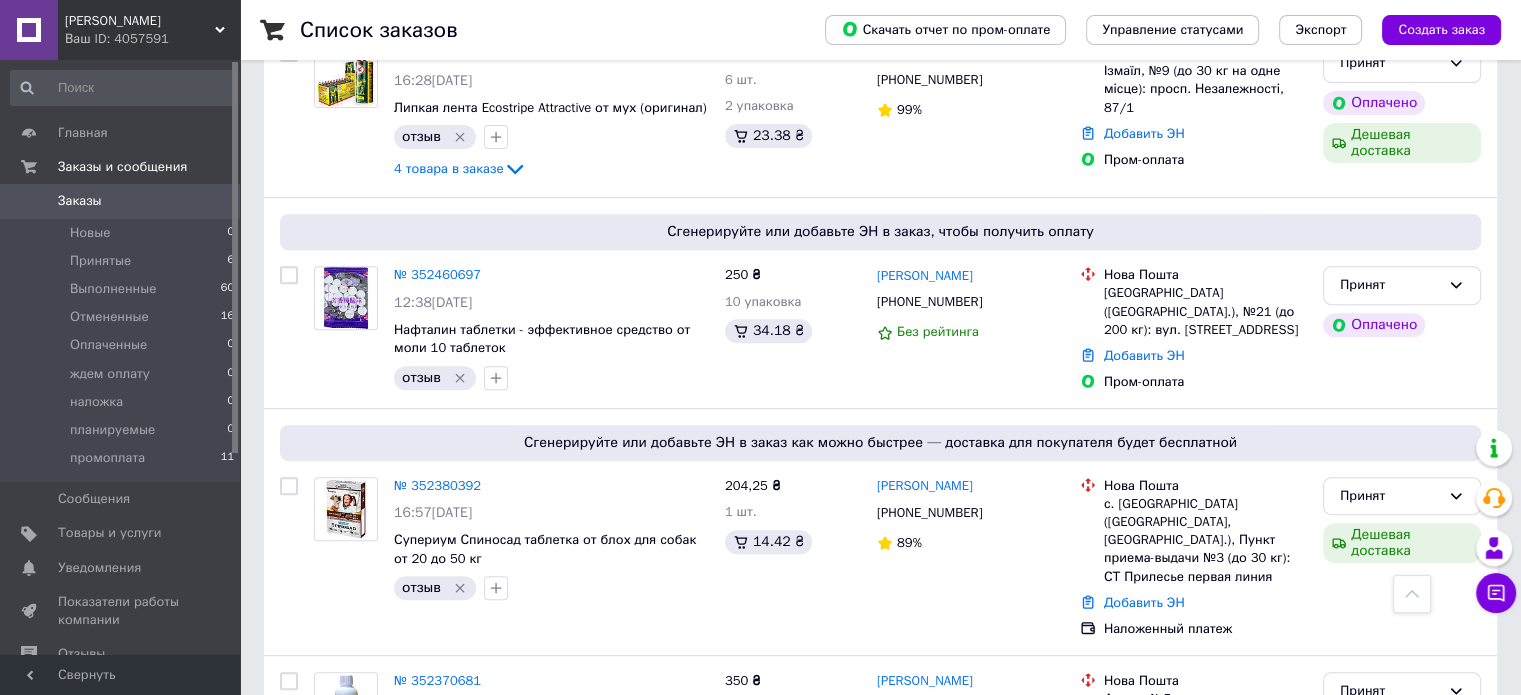 scroll, scrollTop: 760, scrollLeft: 0, axis: vertical 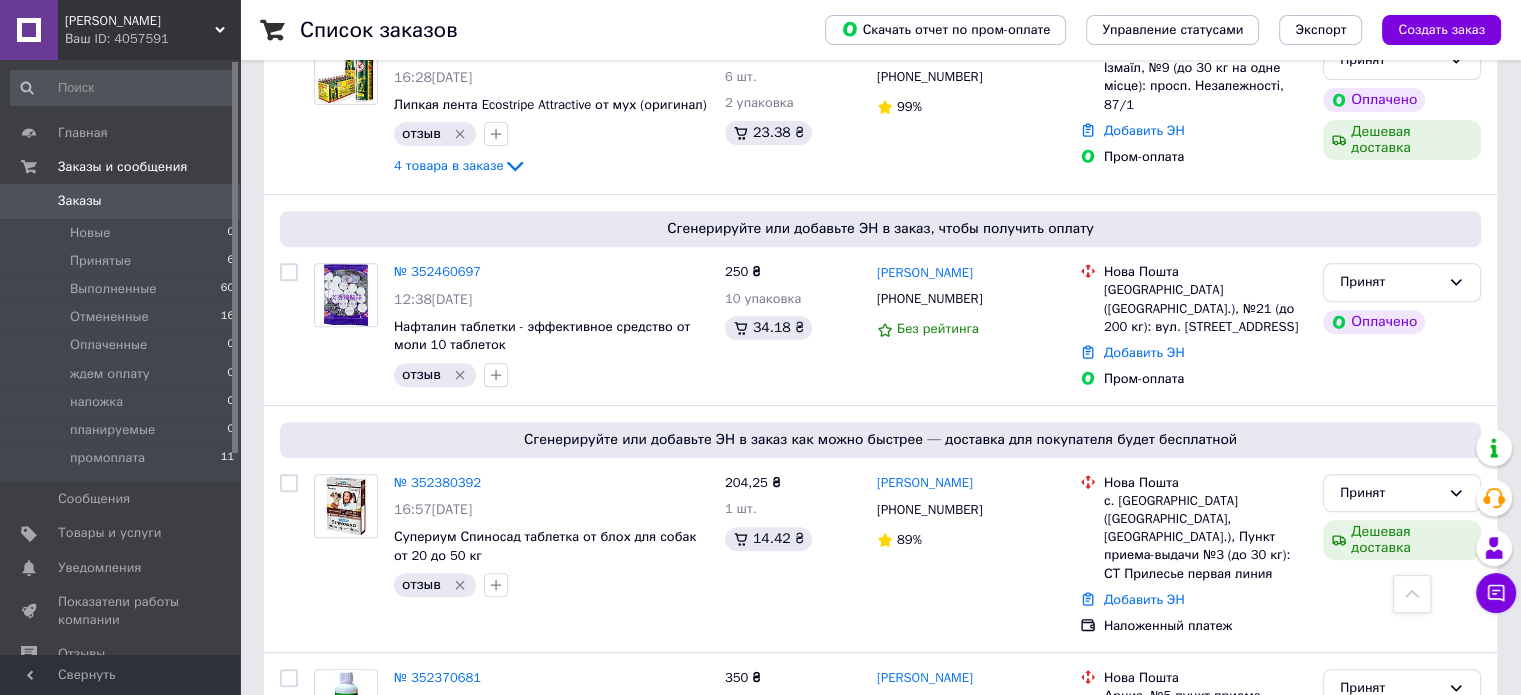 click on "Список заказов   Скачать отчет по пром-оплате Управление статусами Экспорт Создать заказ Фильтры Сохраненные фильтры: Все (93) Заказ Сумма Покупатель Доставка и оплата Статус Сгенерируйте или добавьте ЭН в заказ, чтобы получить оплату № 352553684 07:26[DATE] Доброго дня. Якщо виникнуть питання чи уточнення щодо замовлення, будь ласка, пишіть у вайбер, або тут в чаті прому. Дякую за розуміння.  Сухой корм для котов, 10кг  Nutra 5 Stars Catlike Seafood креветка, курица, рыба и рис отзыв   2 товара в заказе 1 208,79 ₴ 2 мешок 123.66 ₴ [PERSON_NAME] [PHONE_NUMBER] 100% Нова Пошта Добавить ЭН" at bounding box center [880, 8628] 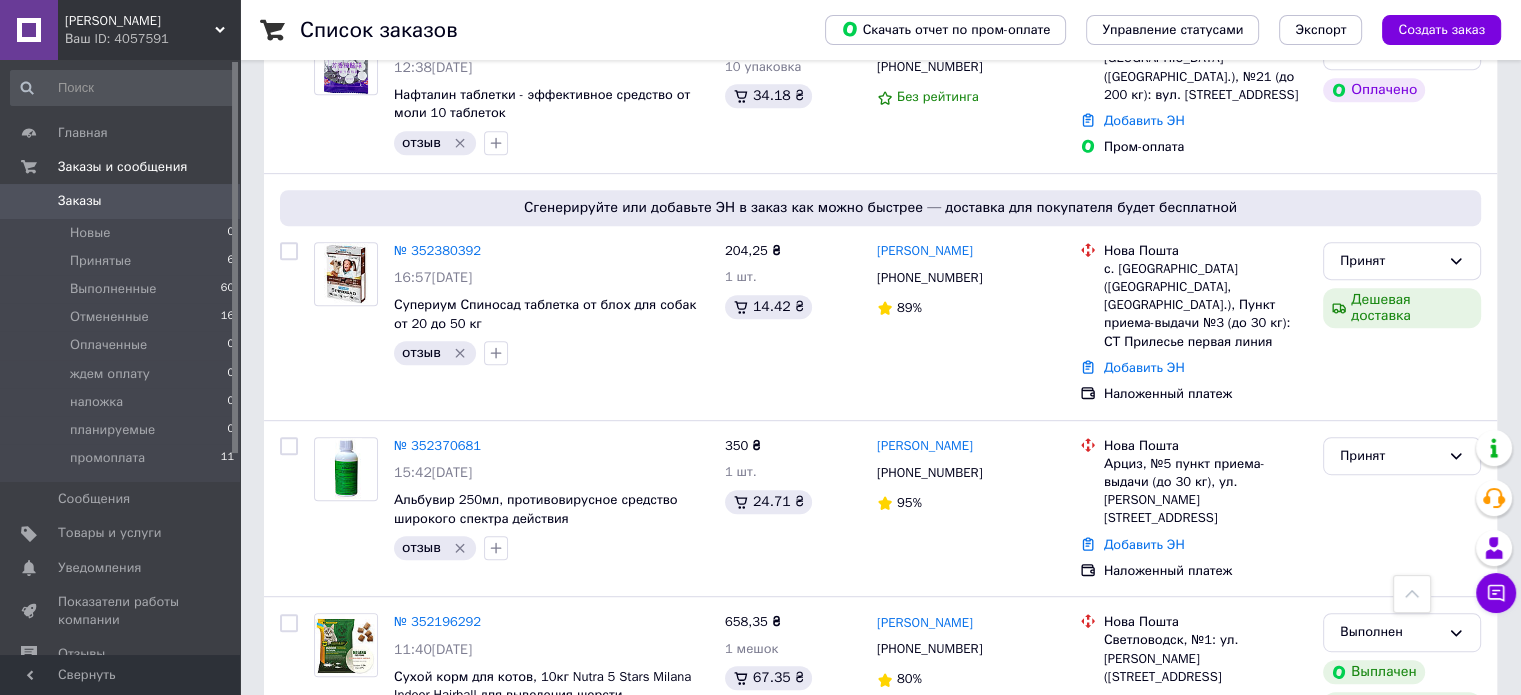 scroll, scrollTop: 1040, scrollLeft: 0, axis: vertical 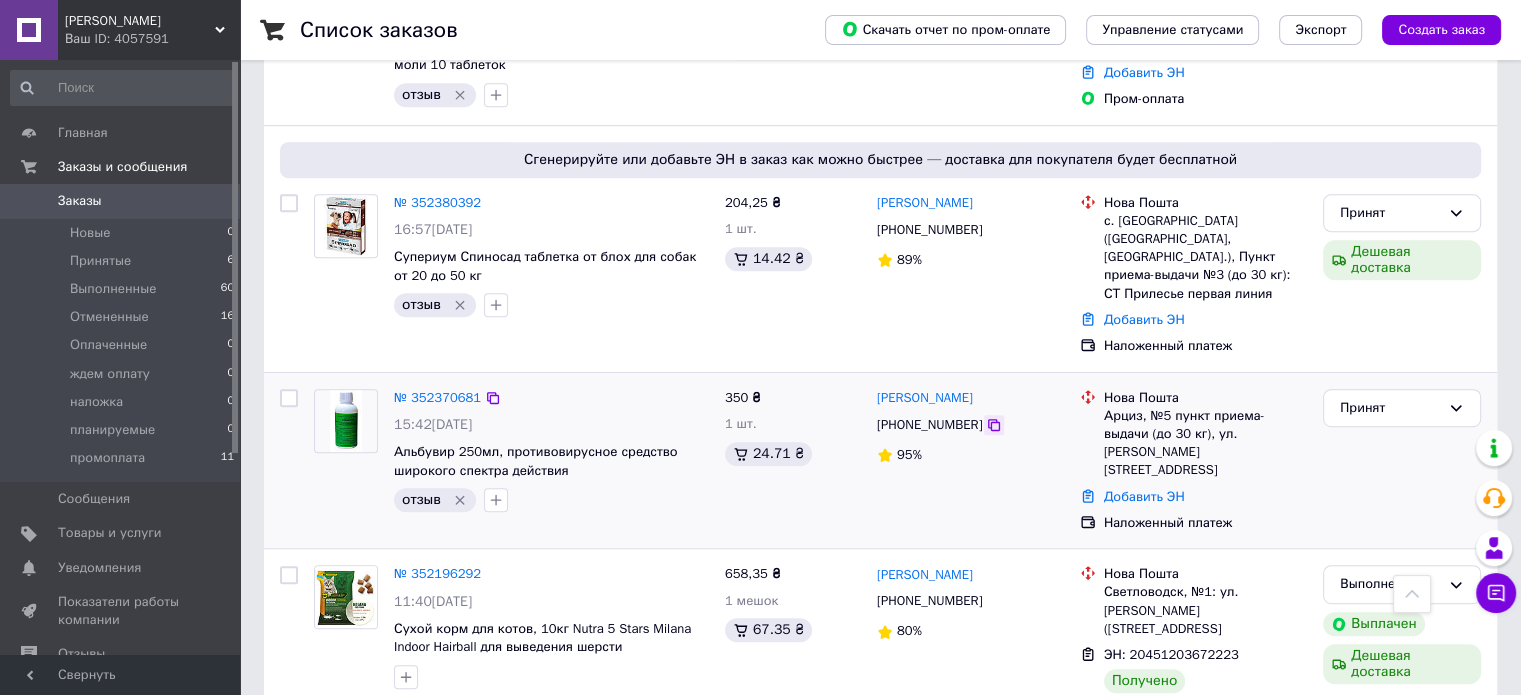 click 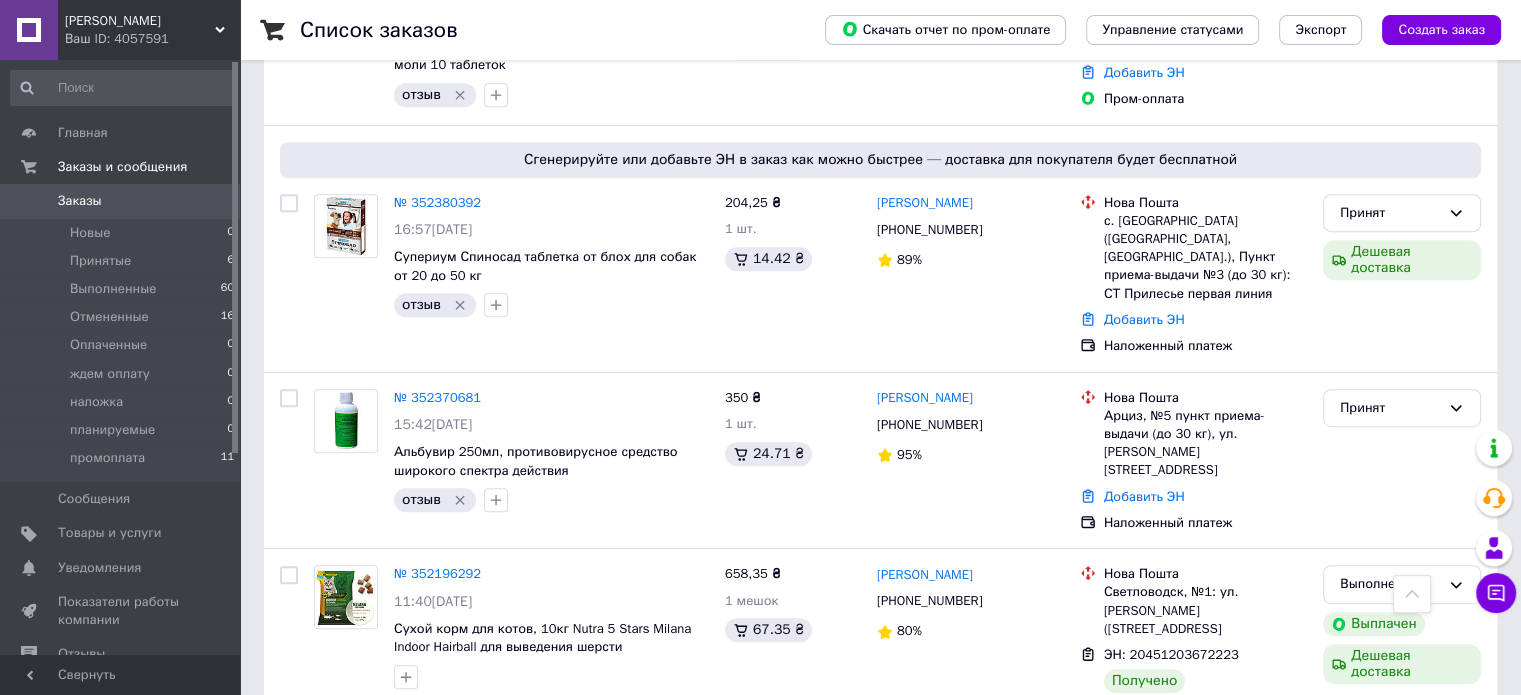 click on "Список заказов   Скачать отчет по пром-оплате Управление статусами Экспорт Создать заказ Фильтры Сохраненные фильтры: Все (93) Заказ Сумма Покупатель Доставка и оплата Статус Сгенерируйте или добавьте ЭН в заказ, чтобы получить оплату № 352553684 07:26[DATE] Доброго дня. Якщо виникнуть питання чи уточнення щодо замовлення, будь ласка, пишіть у вайбер, або тут в чаті прому. Дякую за розуміння.  Сухой корм для котов, 10кг  Nutra 5 Stars Catlike Seafood креветка, курица, рыба и рис отзыв   2 товара в заказе 1 208,79 ₴ 2 мешок 123.66 ₴ [PERSON_NAME] [PHONE_NUMBER] 100% Нова Пошта Добавить ЭН" at bounding box center [880, 8348] 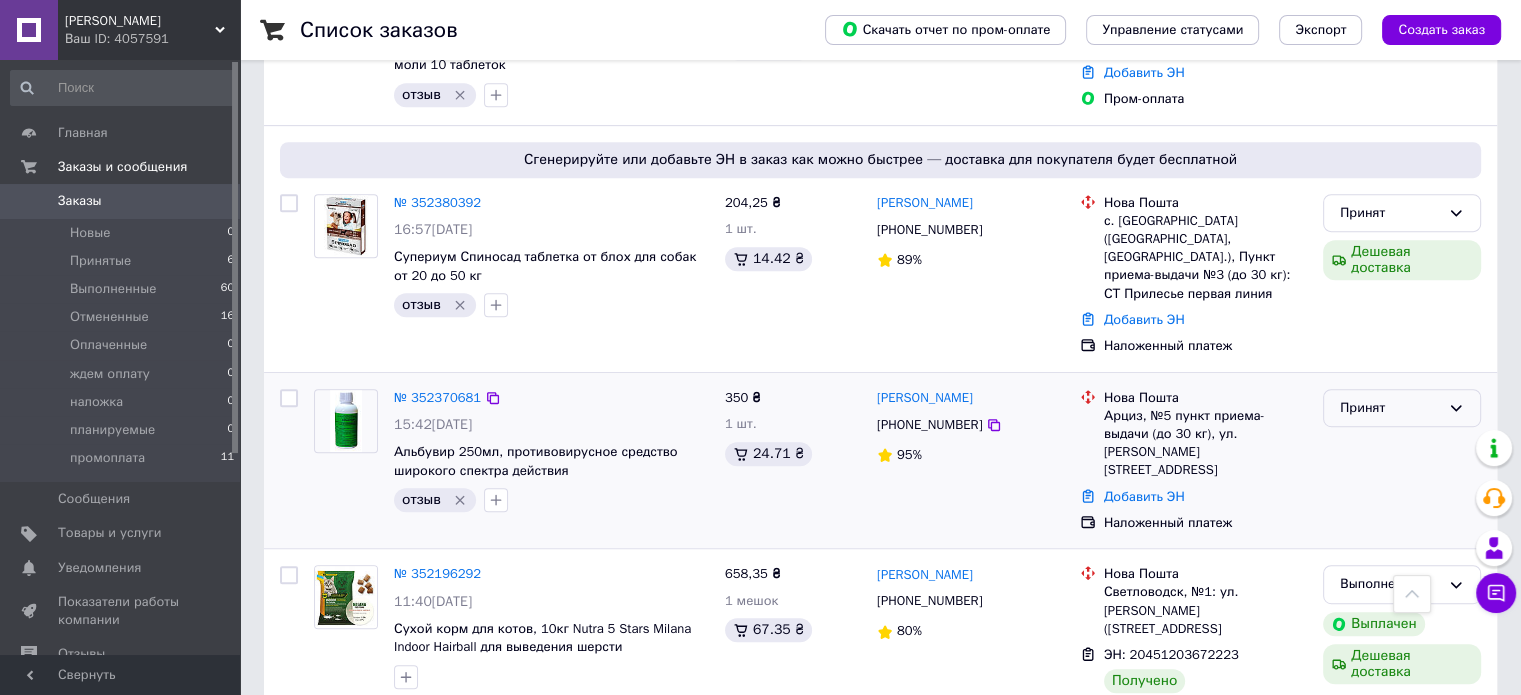 click on "Принят" at bounding box center (1390, 408) 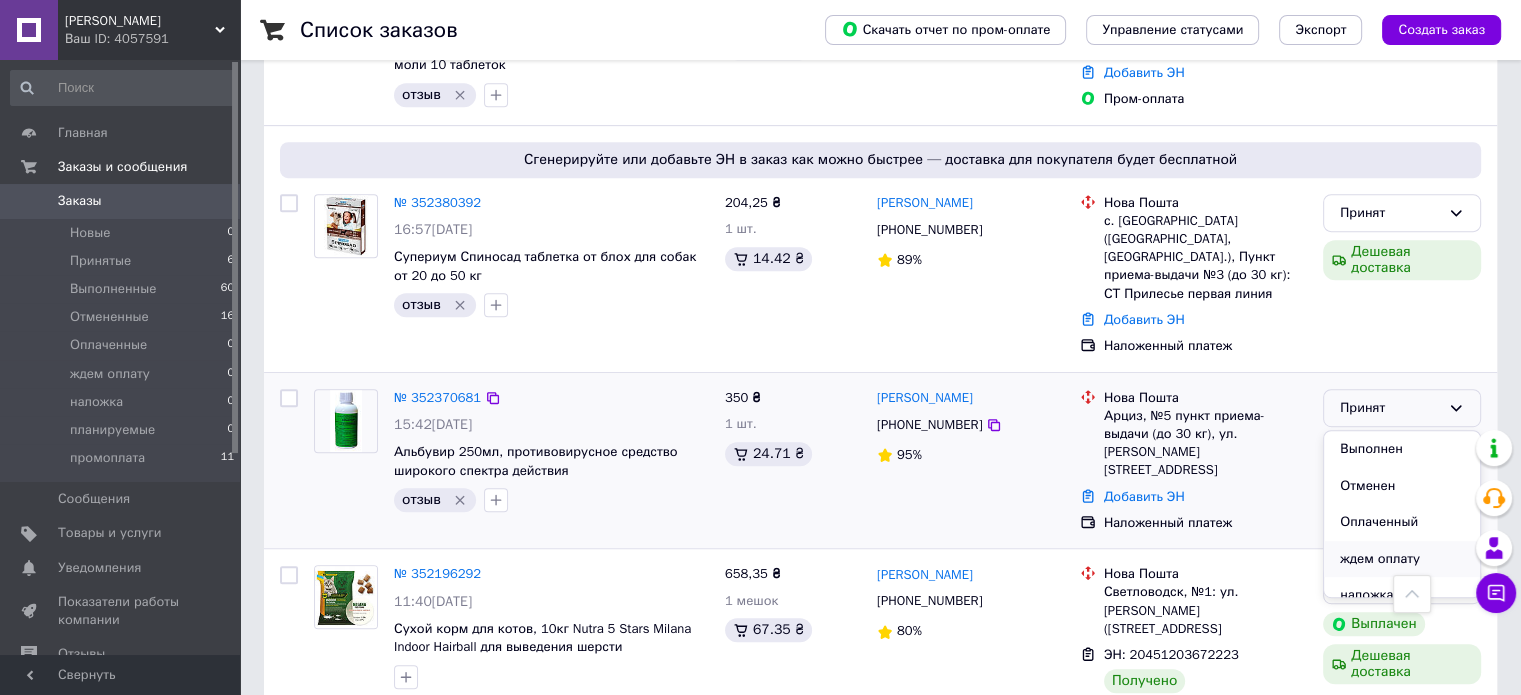 click on "ждем оплату" at bounding box center (1402, 559) 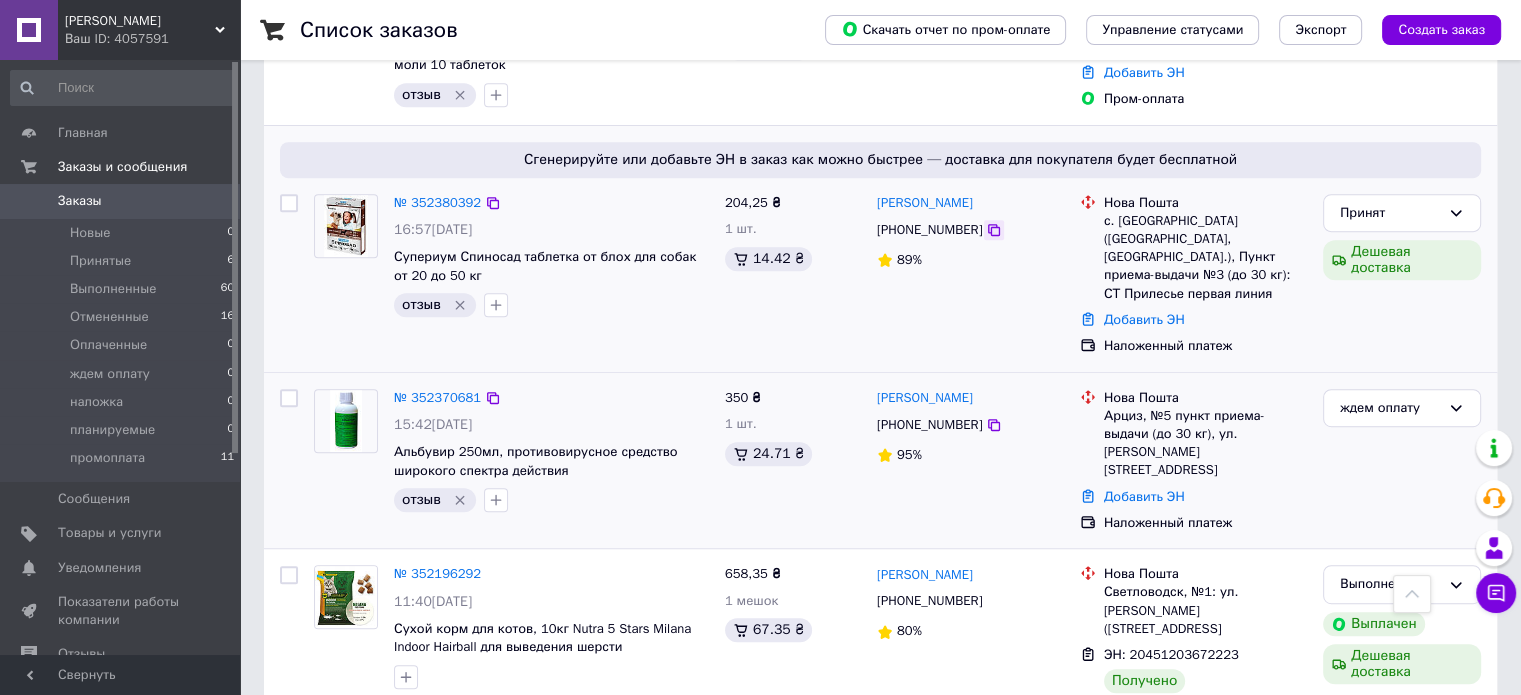 click 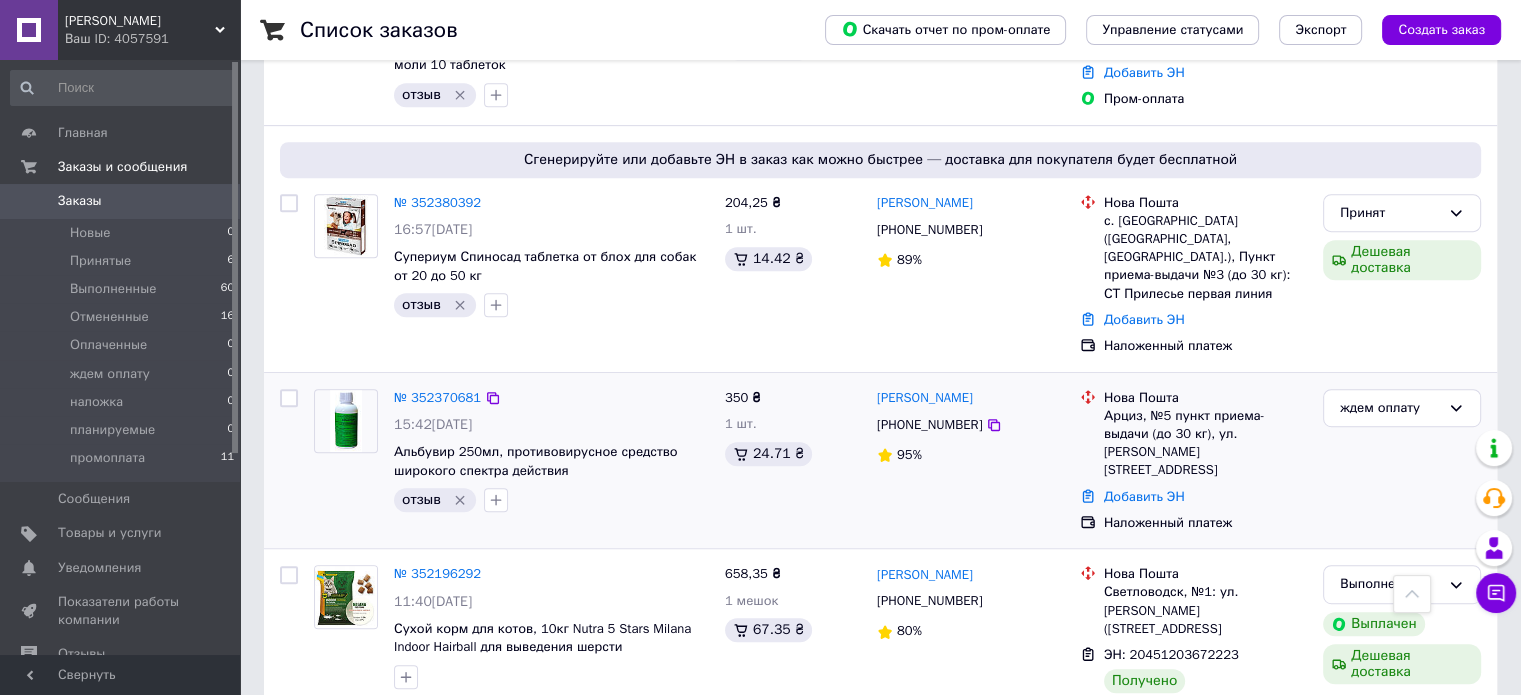 click on "Список заказов   Скачать отчет по пром-оплате Управление статусами Экспорт Создать заказ Фильтры Сохраненные фильтры: Все (93) Заказ Сумма Покупатель Доставка и оплата Статус Сгенерируйте или добавьте ЭН в заказ, чтобы получить оплату № 352553684 07:26[DATE] Доброго дня. Якщо виникнуть питання чи уточнення щодо замовлення, будь ласка, пишіть у вайбер, або тут в чаті прому. Дякую за розуміння.  Сухой корм для котов, 10кг  Nutra 5 Stars Catlike Seafood креветка, курица, рыба и рис отзыв   2 товара в заказе 1 208,79 ₴ 2 мешок 123.66 ₴ [PERSON_NAME] [PHONE_NUMBER] 100% Нова Пошта Добавить ЭН" at bounding box center [880, 8348] 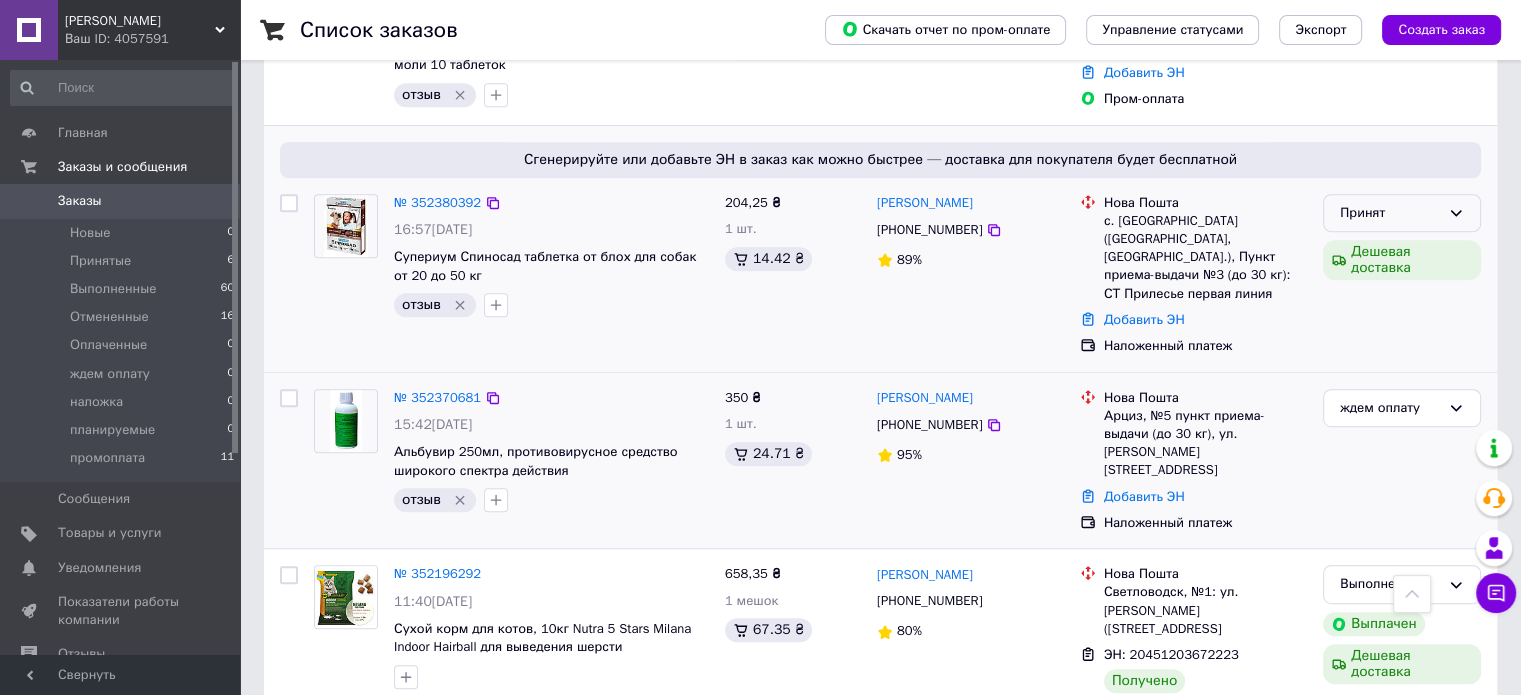 click on "Принят" at bounding box center (1402, 213) 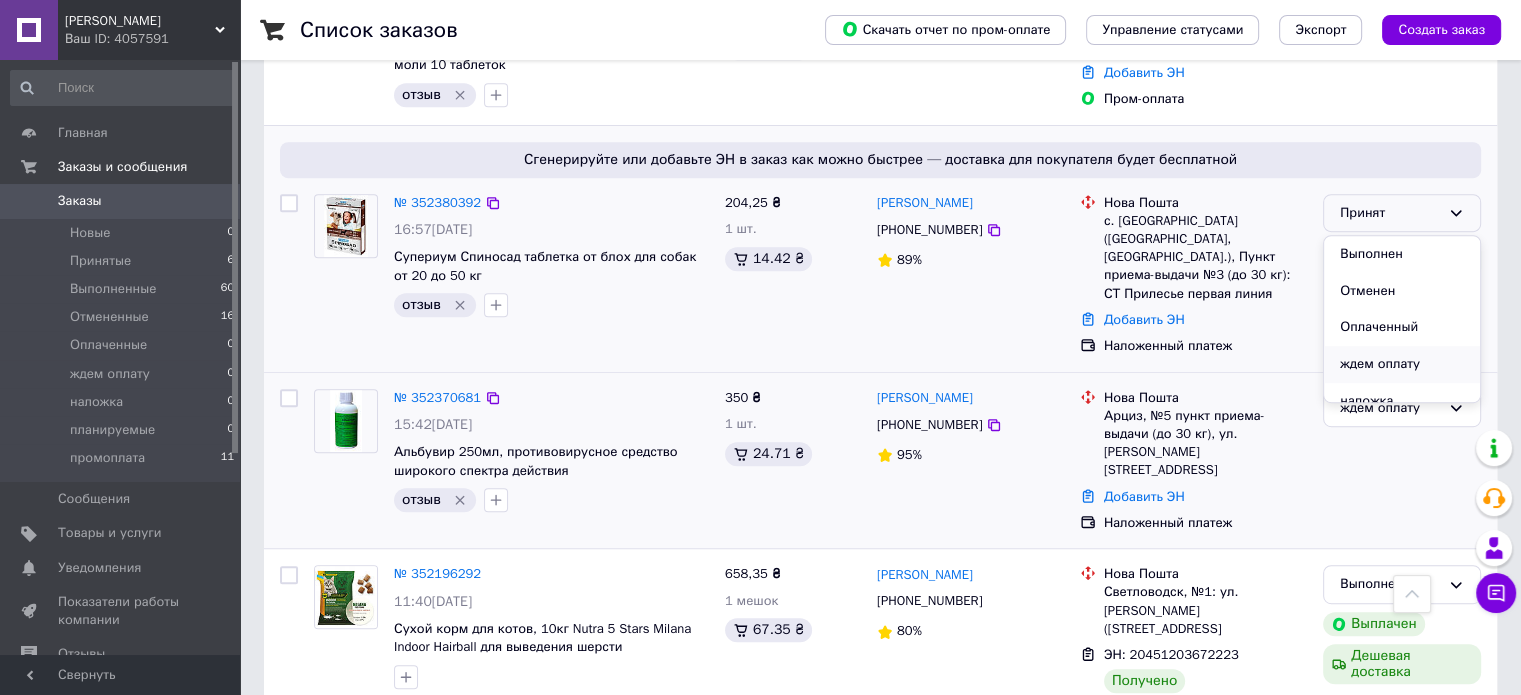 click on "ждем оплату" at bounding box center (1402, 364) 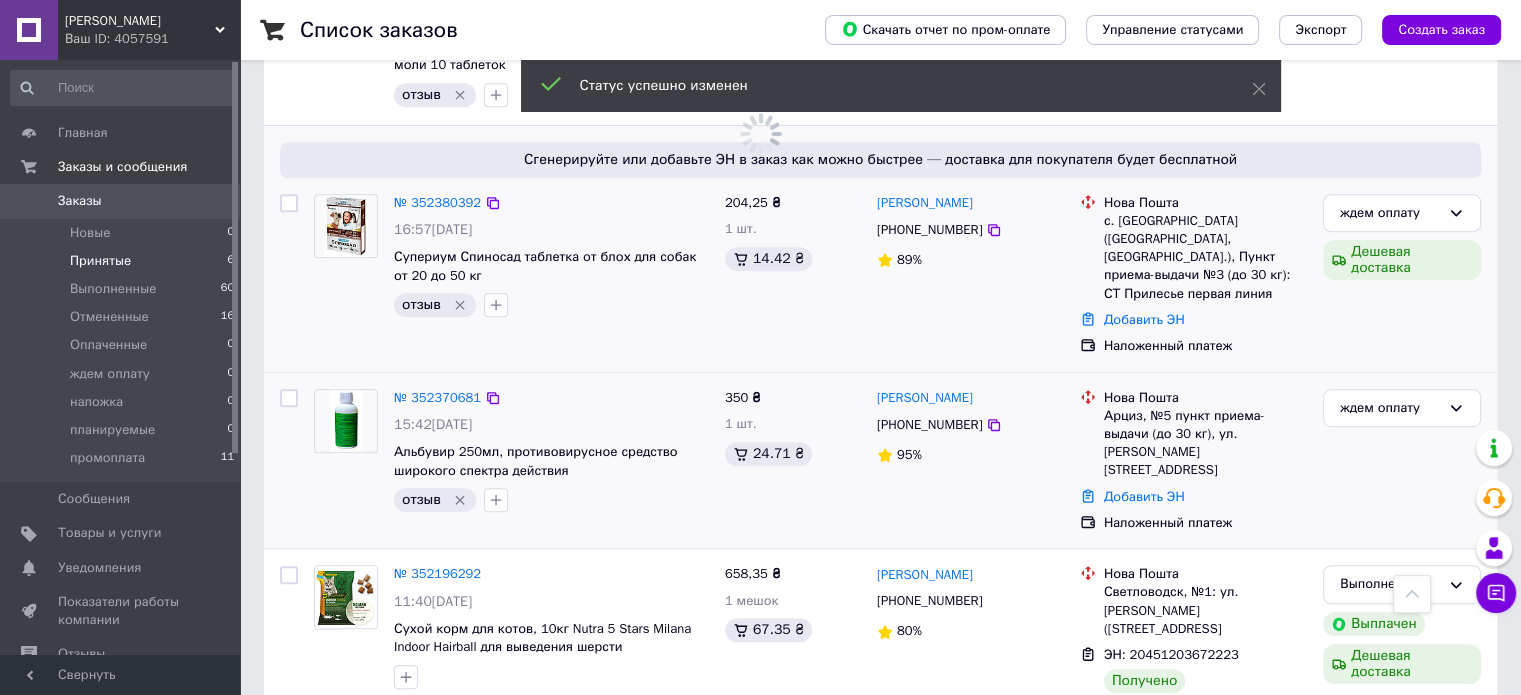 click on "Принятые" at bounding box center (100, 261) 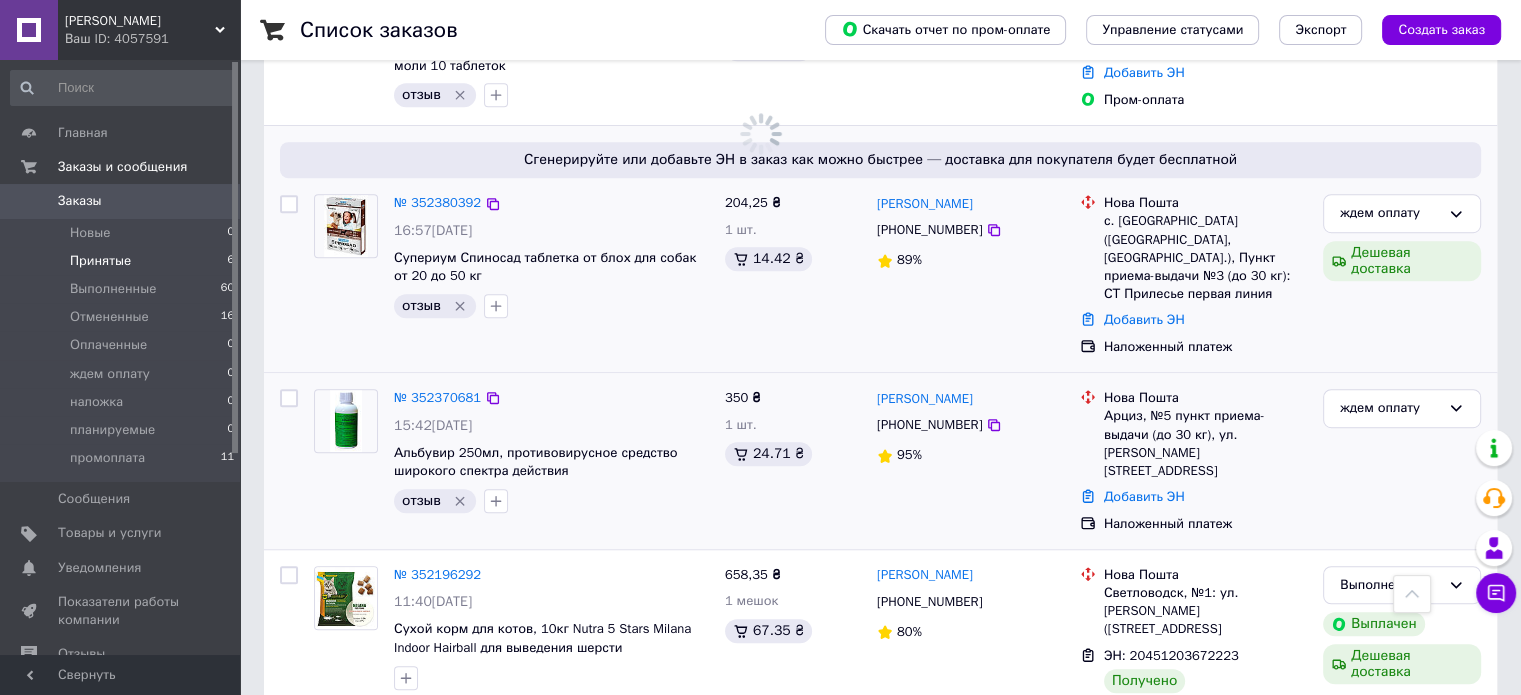 scroll, scrollTop: 0, scrollLeft: 0, axis: both 